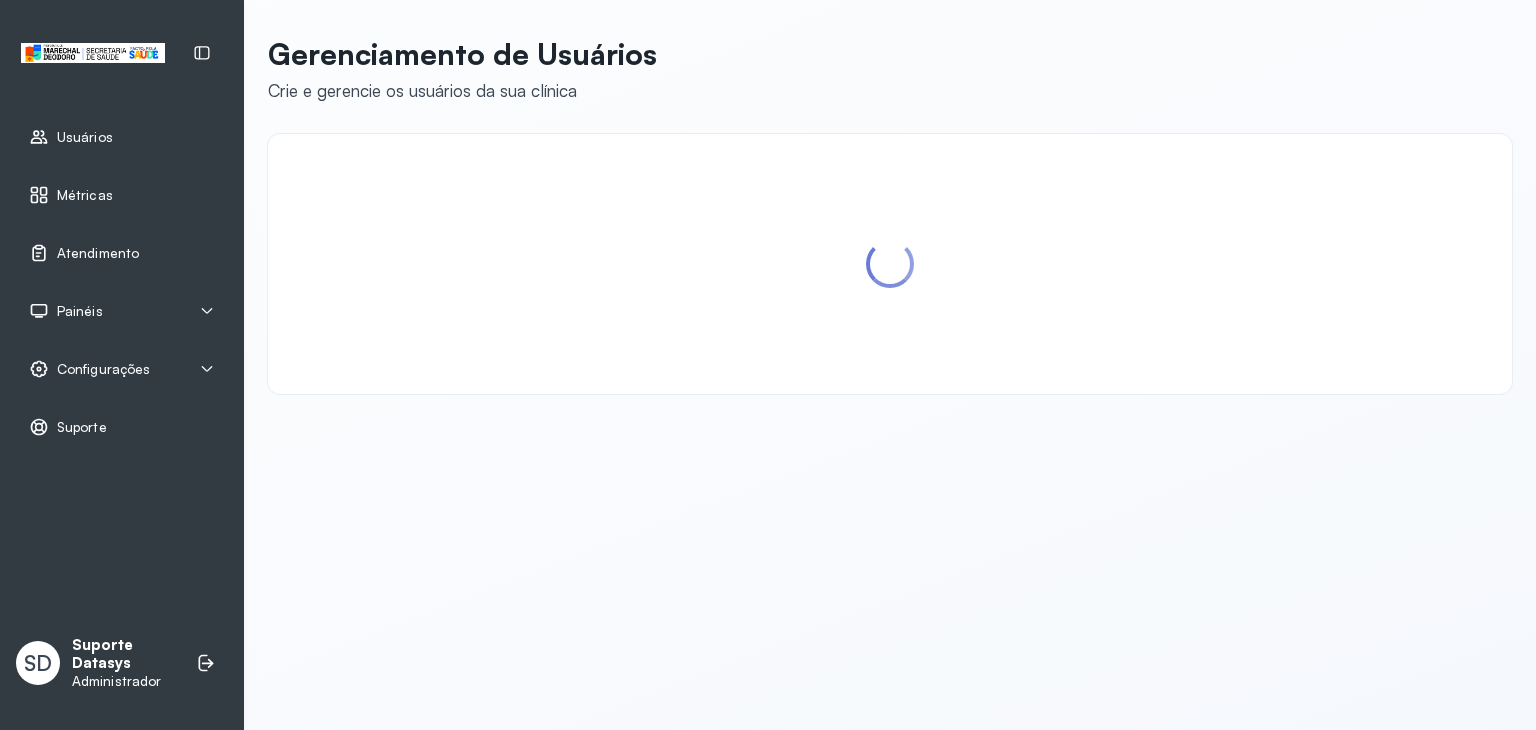 scroll, scrollTop: 0, scrollLeft: 0, axis: both 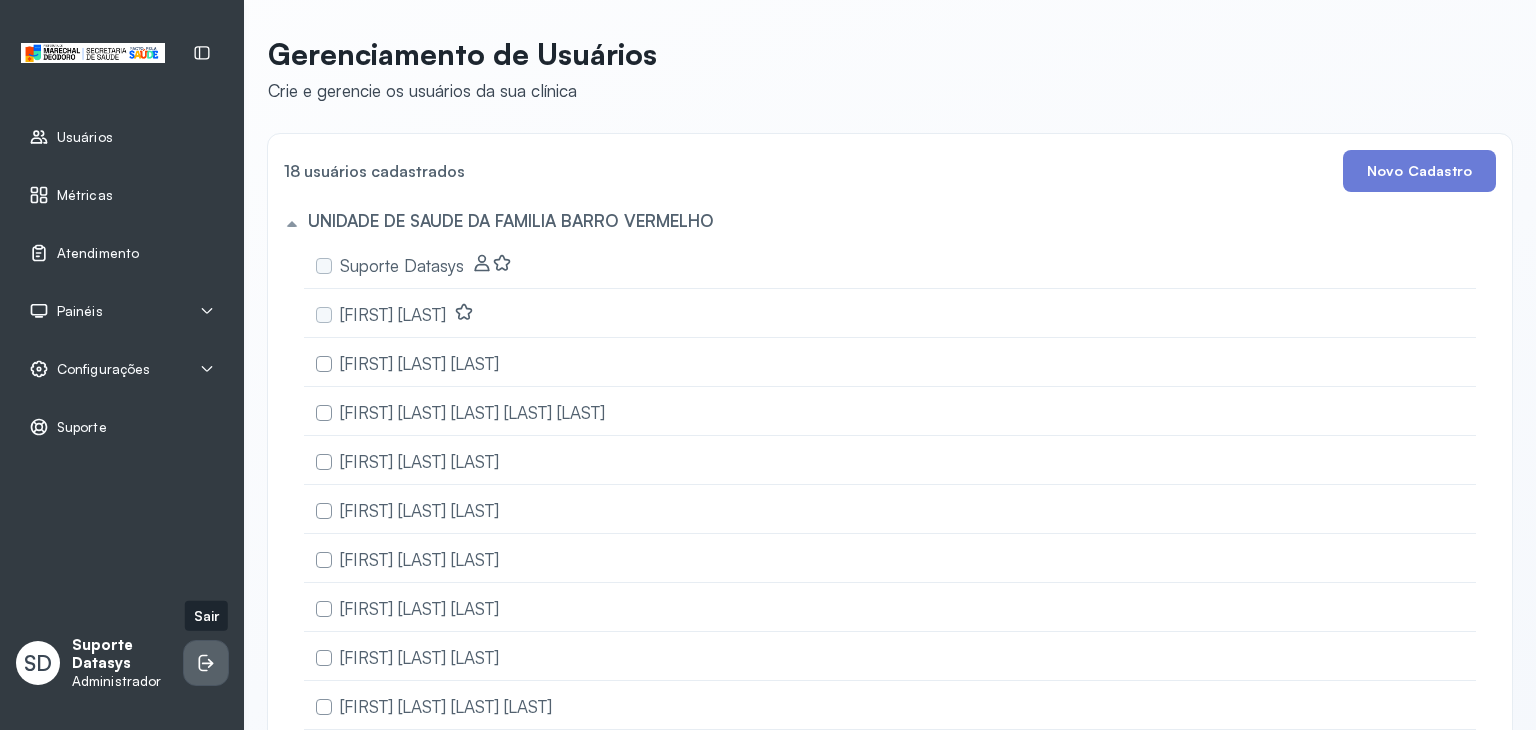 click 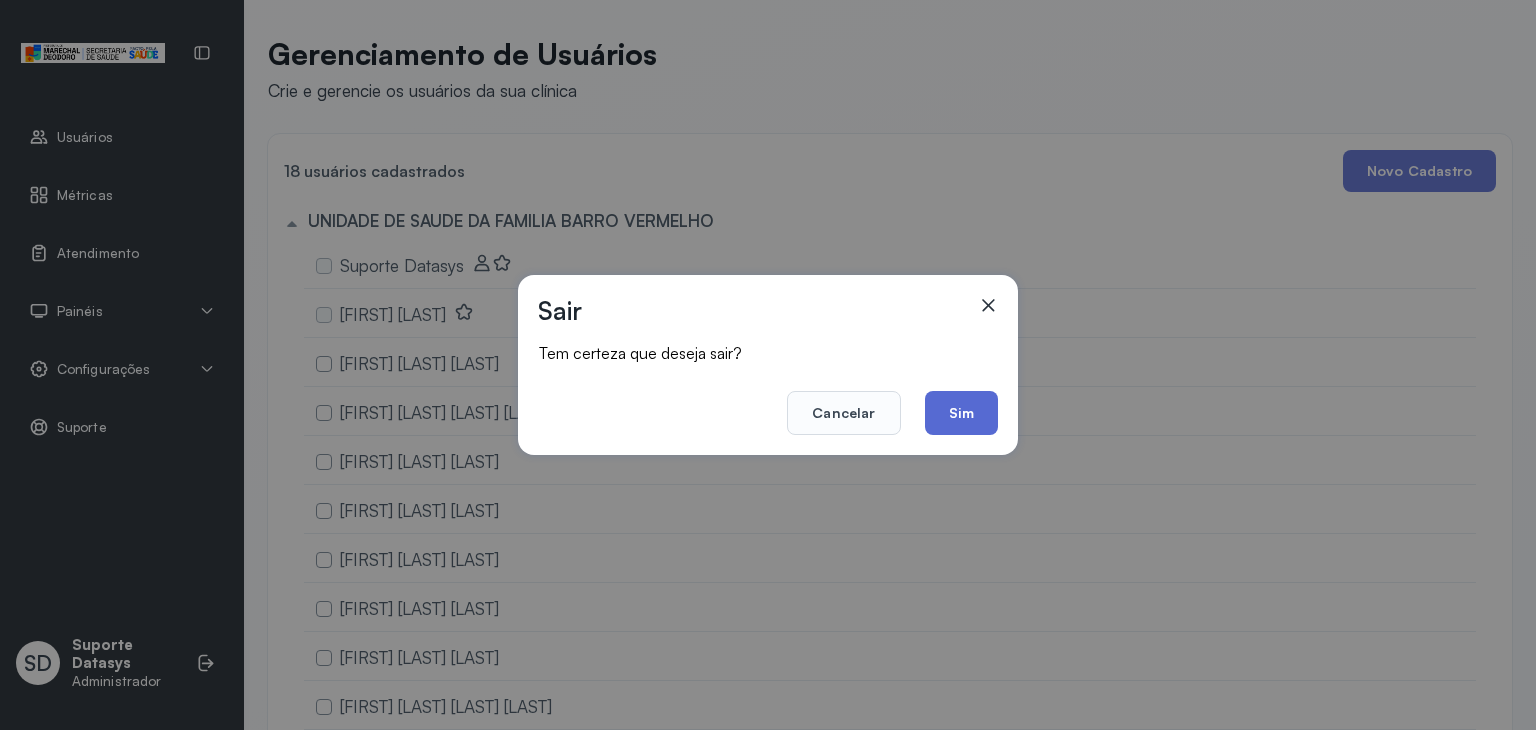 click on "Sim" 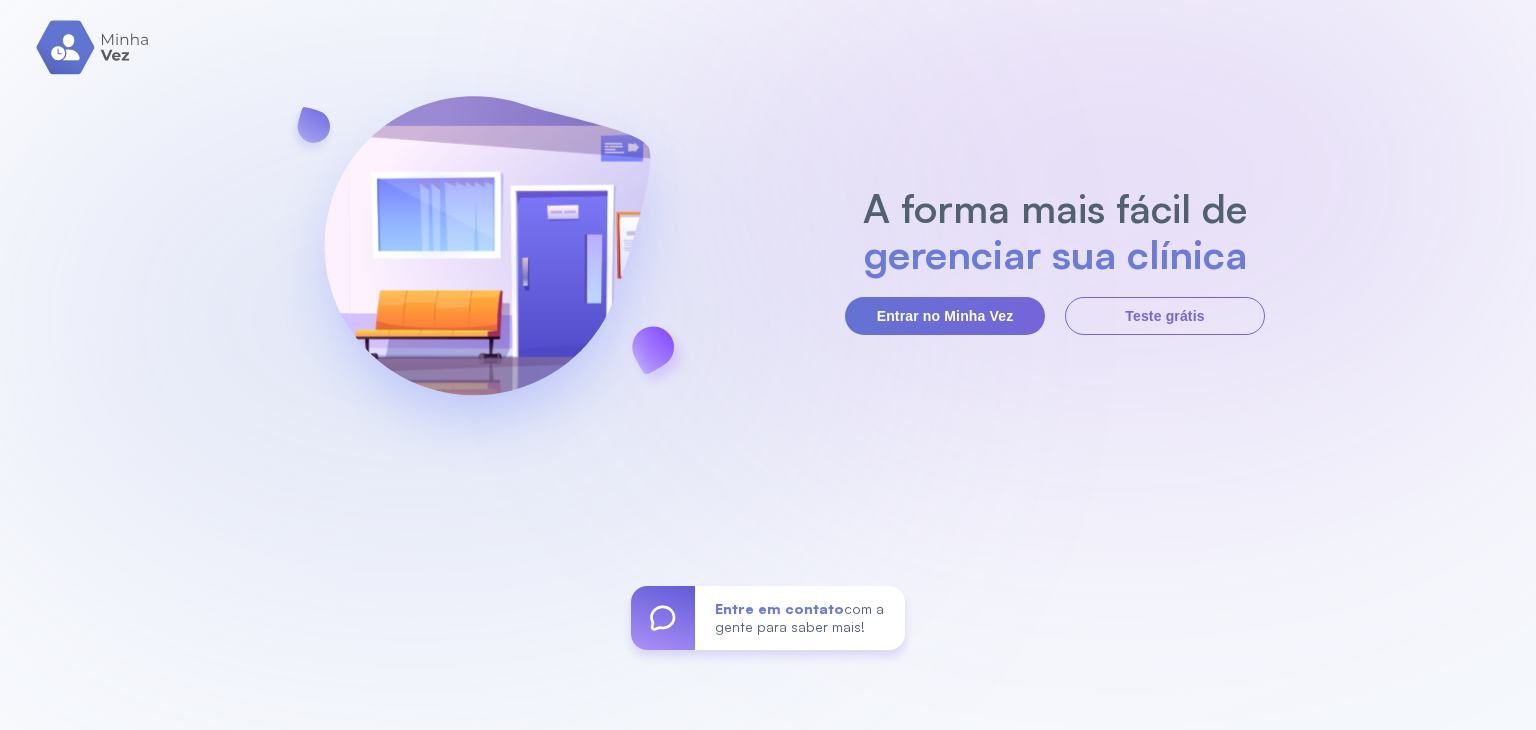 scroll, scrollTop: 0, scrollLeft: 0, axis: both 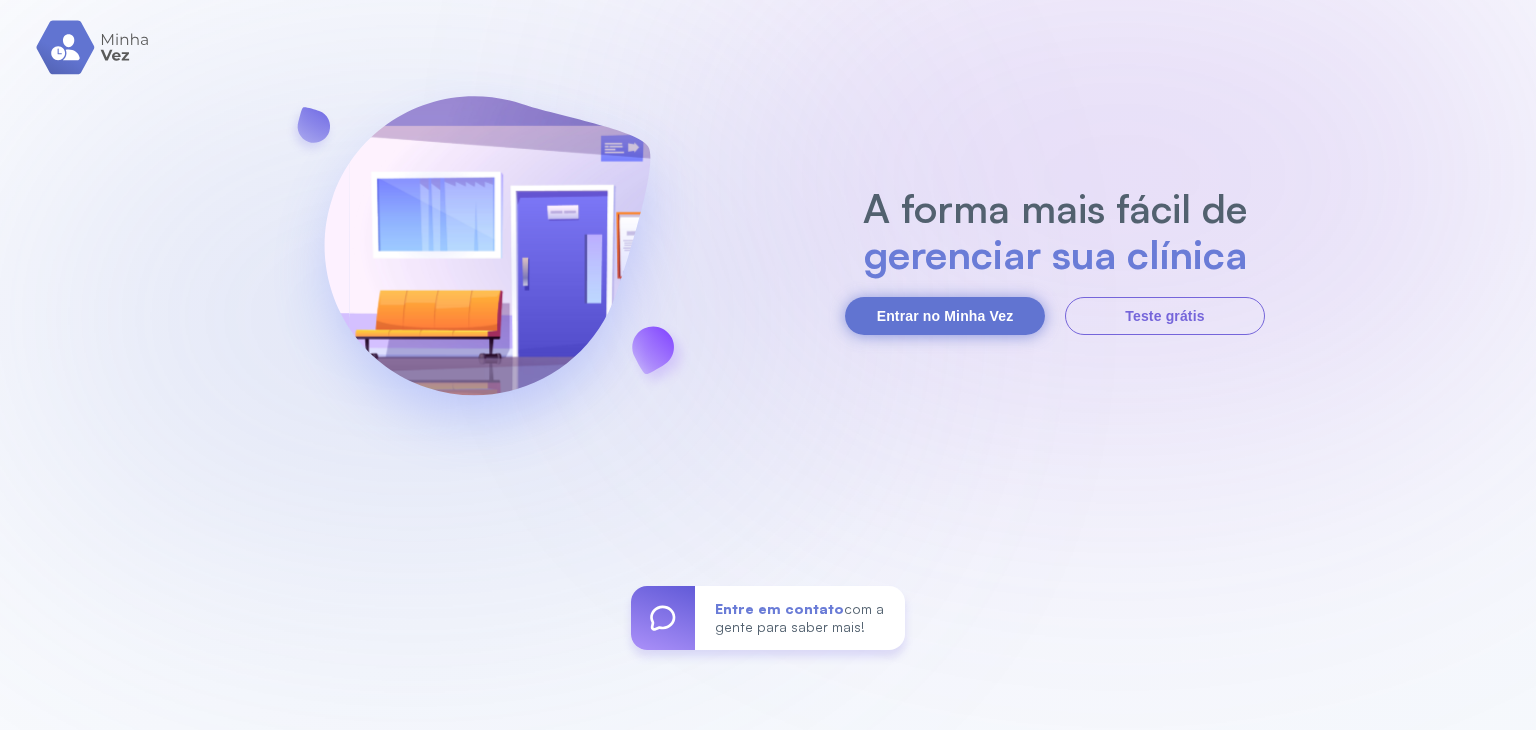 click on "Entrar no Minha Vez" at bounding box center [945, 316] 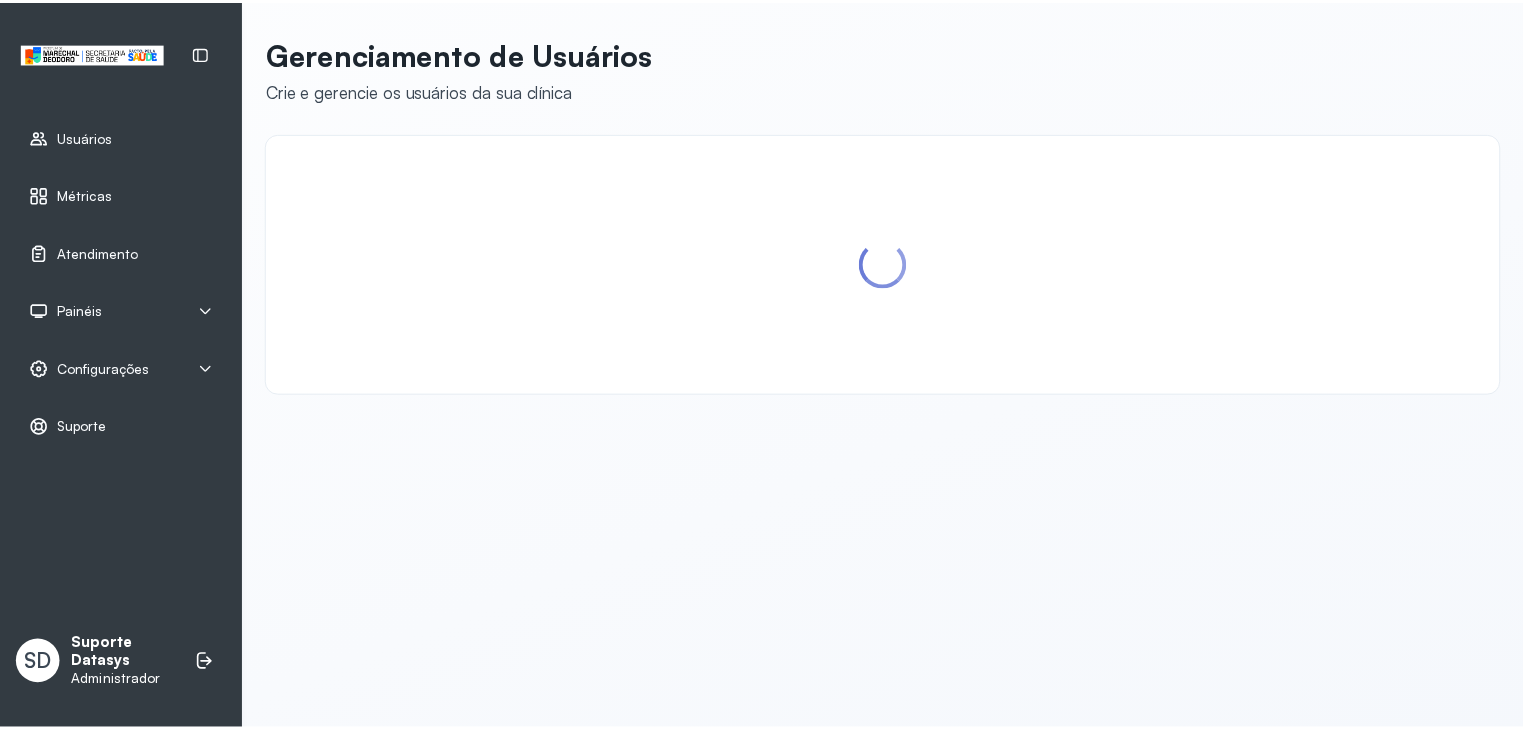 scroll, scrollTop: 0, scrollLeft: 0, axis: both 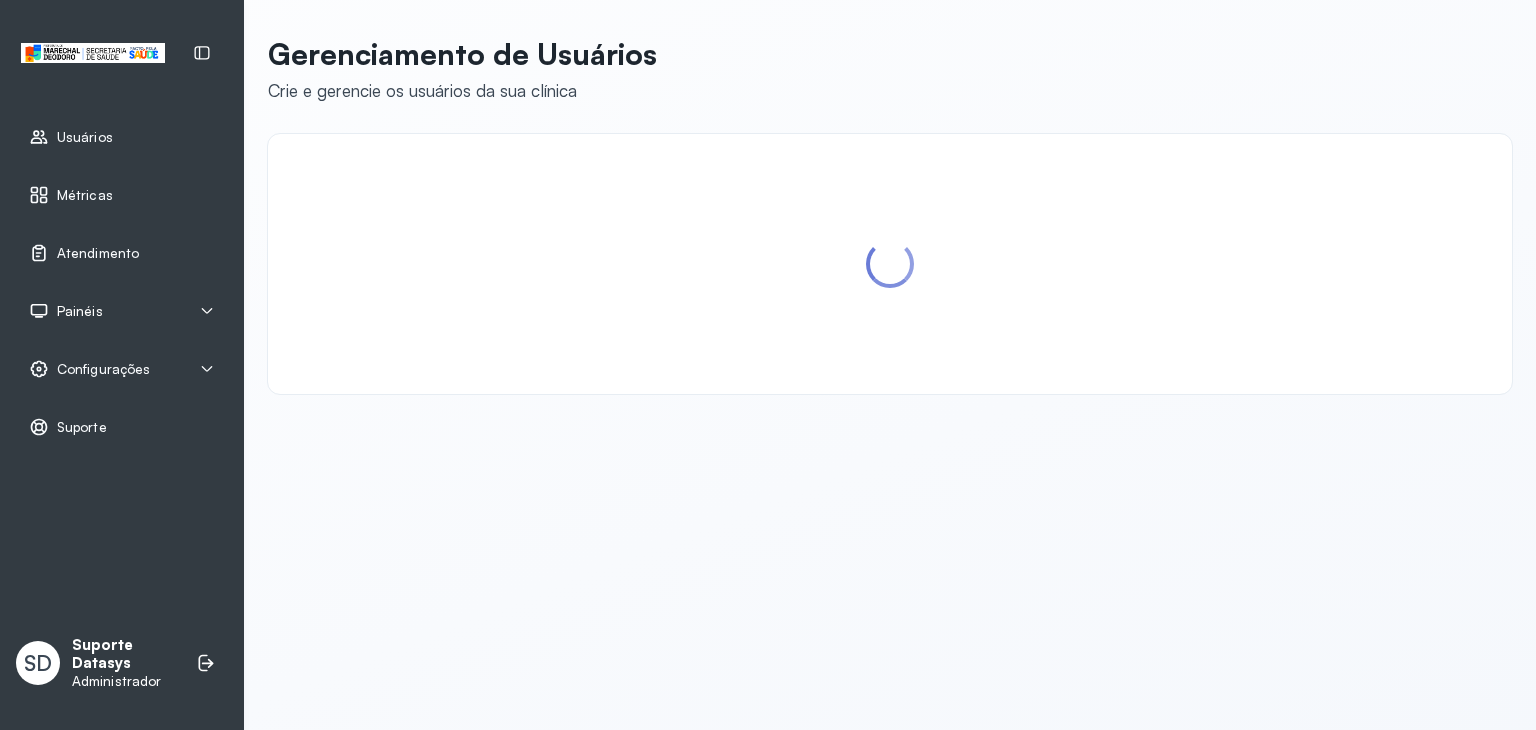 click on "Painéis" at bounding box center (122, 311) 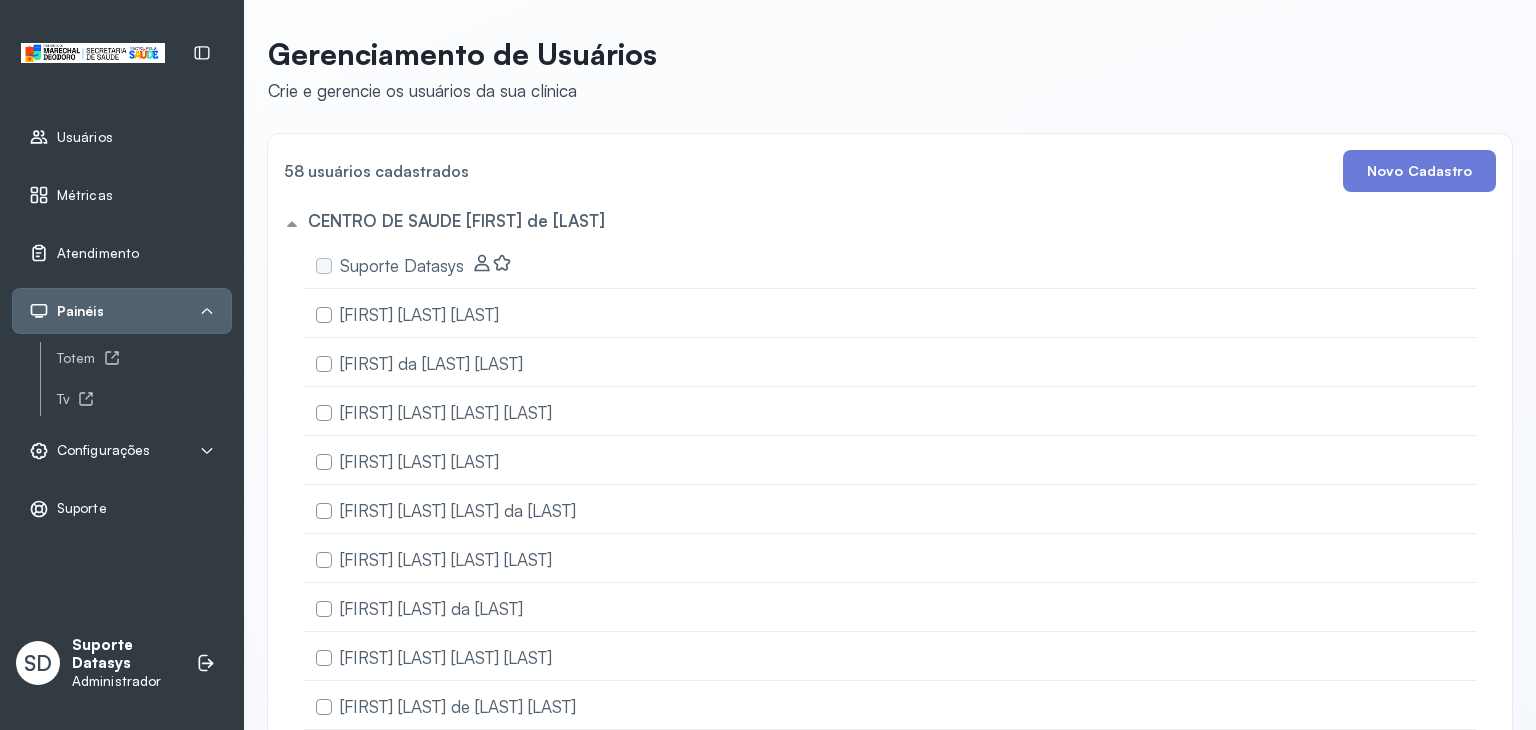 click on "Configurações" at bounding box center (103, 450) 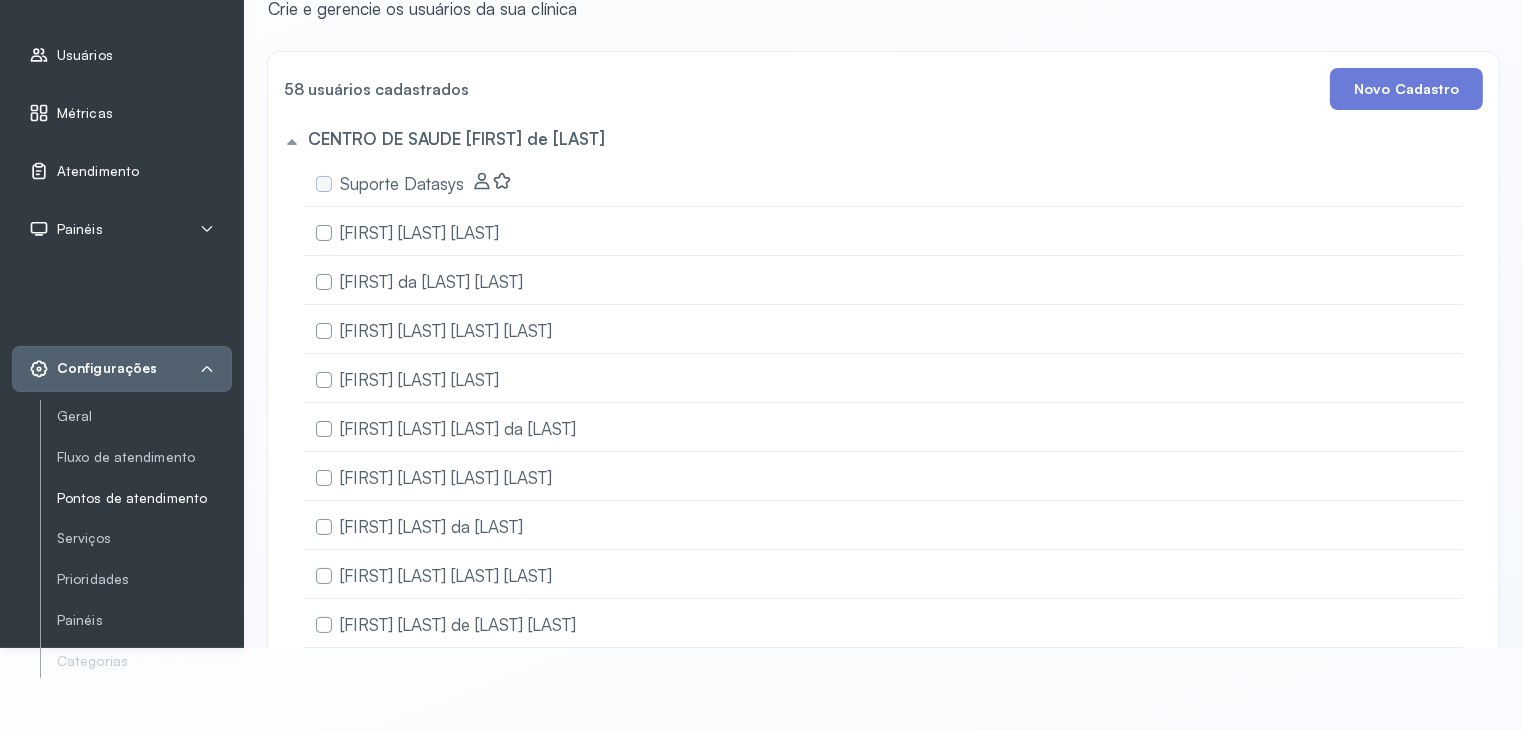 scroll, scrollTop: 74, scrollLeft: 0, axis: vertical 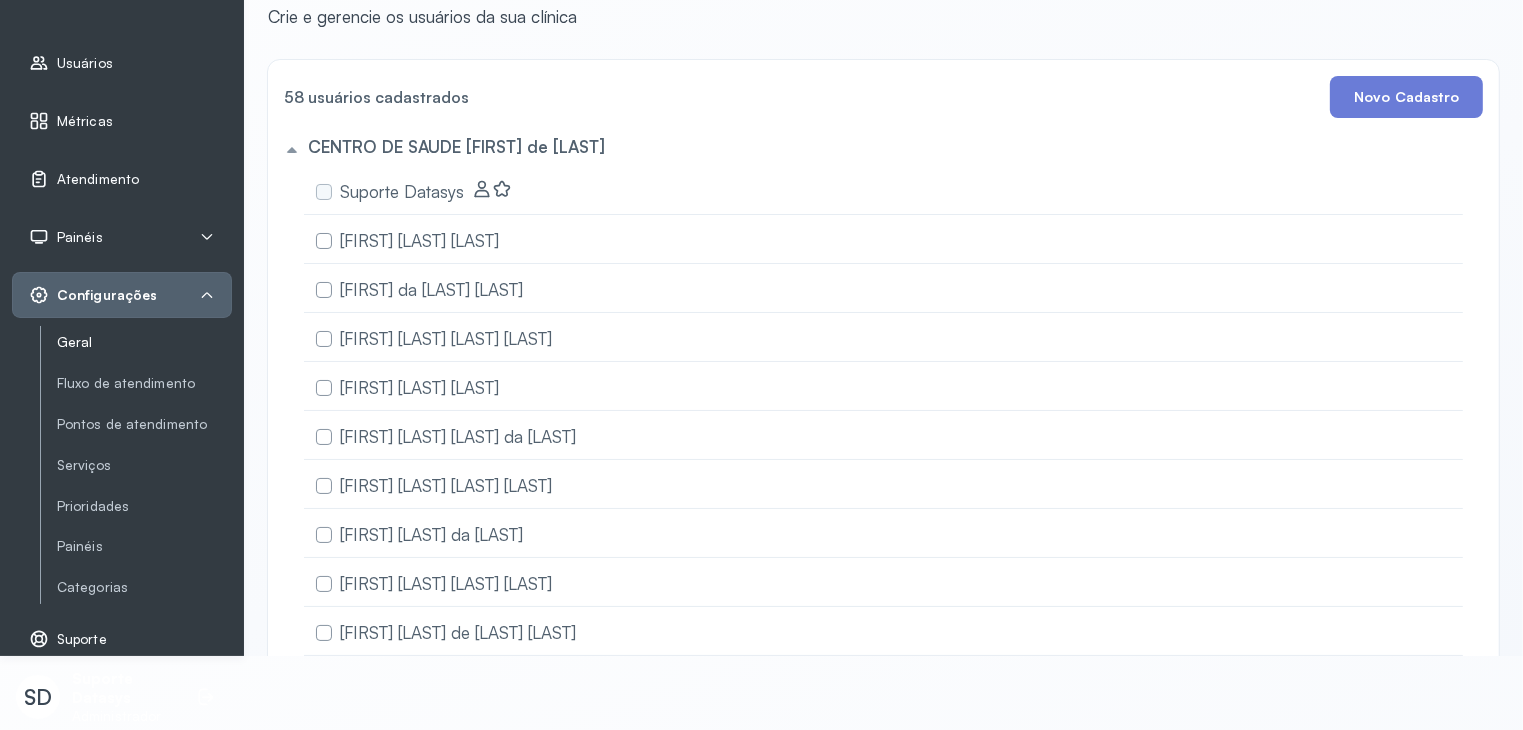 click on "Geral" at bounding box center (144, 342) 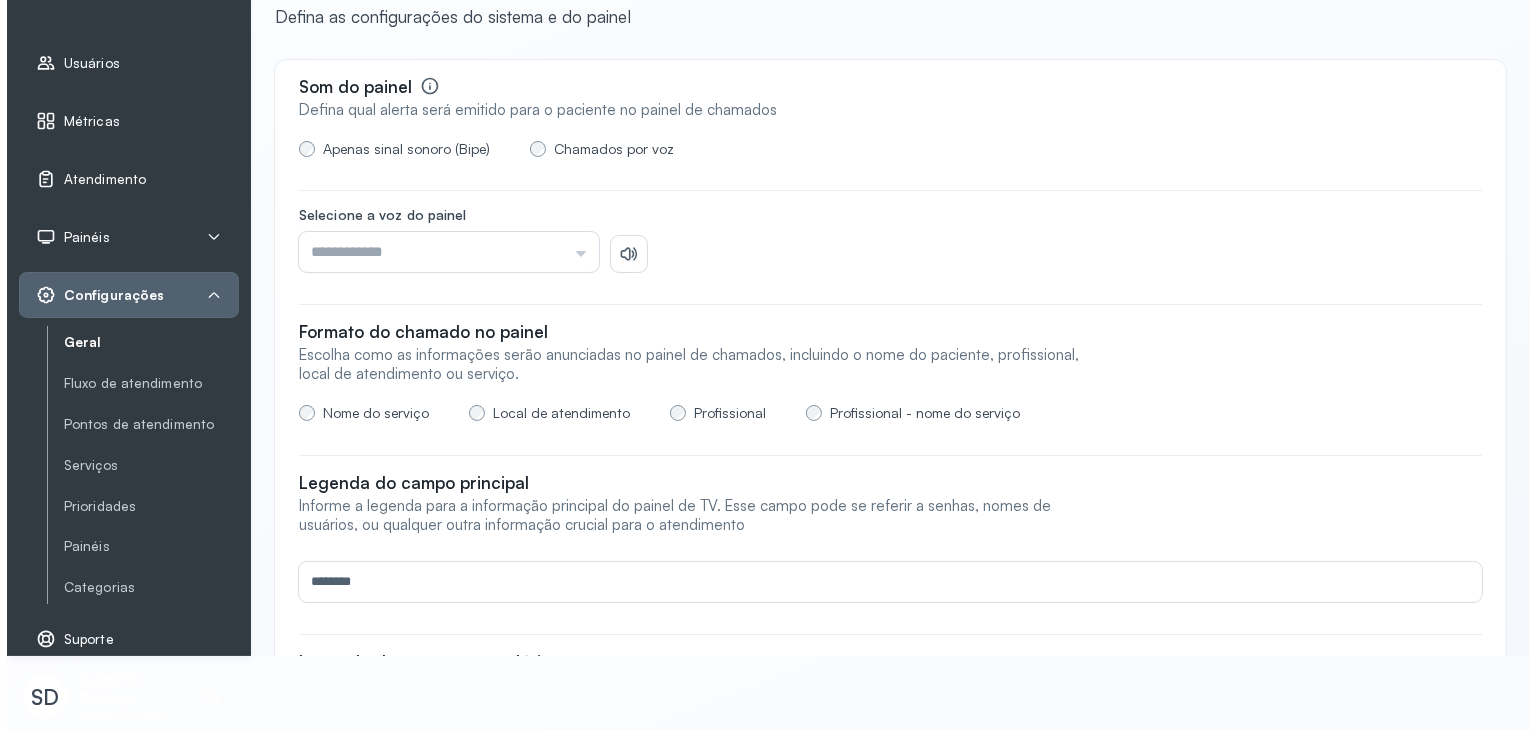 scroll, scrollTop: 0, scrollLeft: 0, axis: both 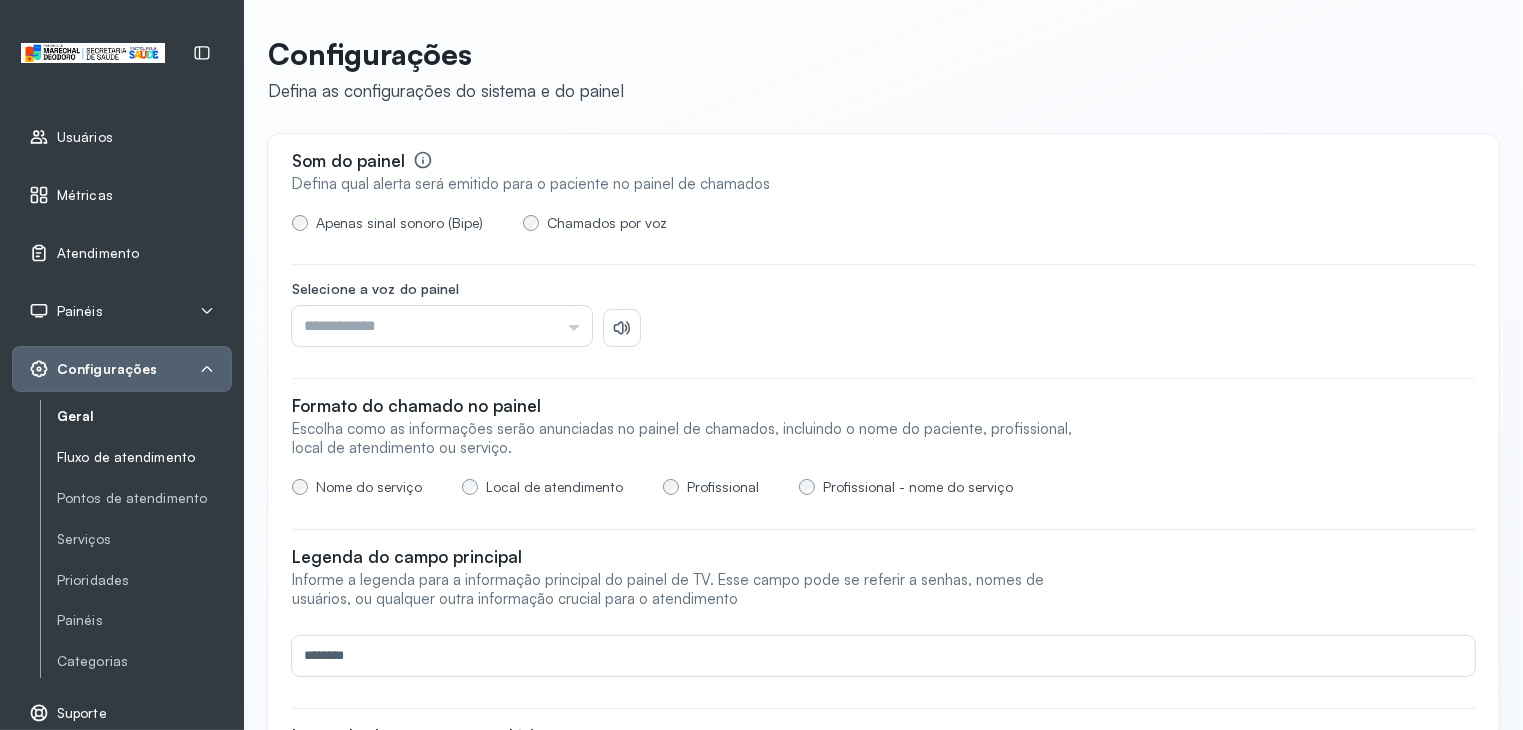 click on "Fluxo de atendimento" at bounding box center [144, 457] 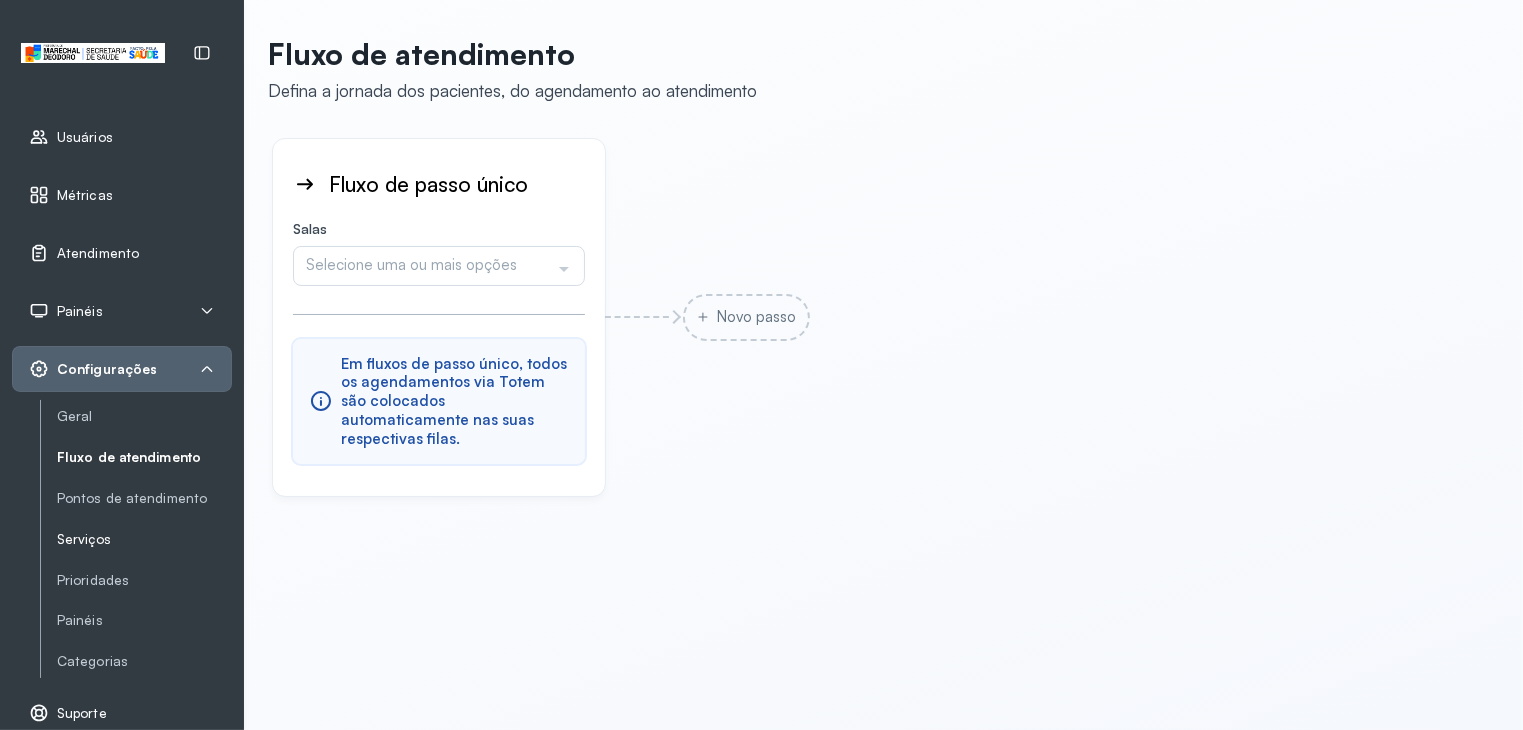 click on "Serviços" at bounding box center (144, 539) 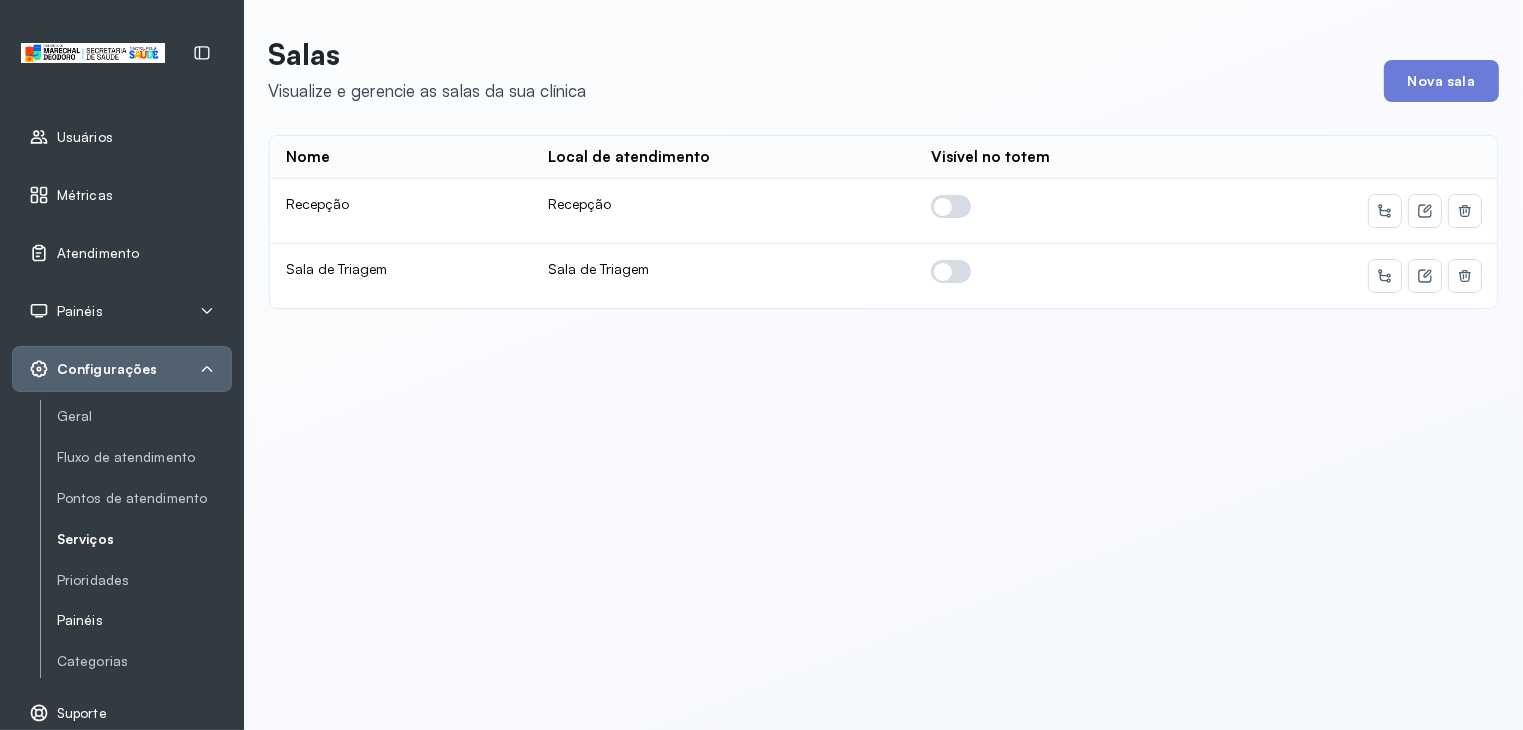 click on "Painéis" at bounding box center [144, 620] 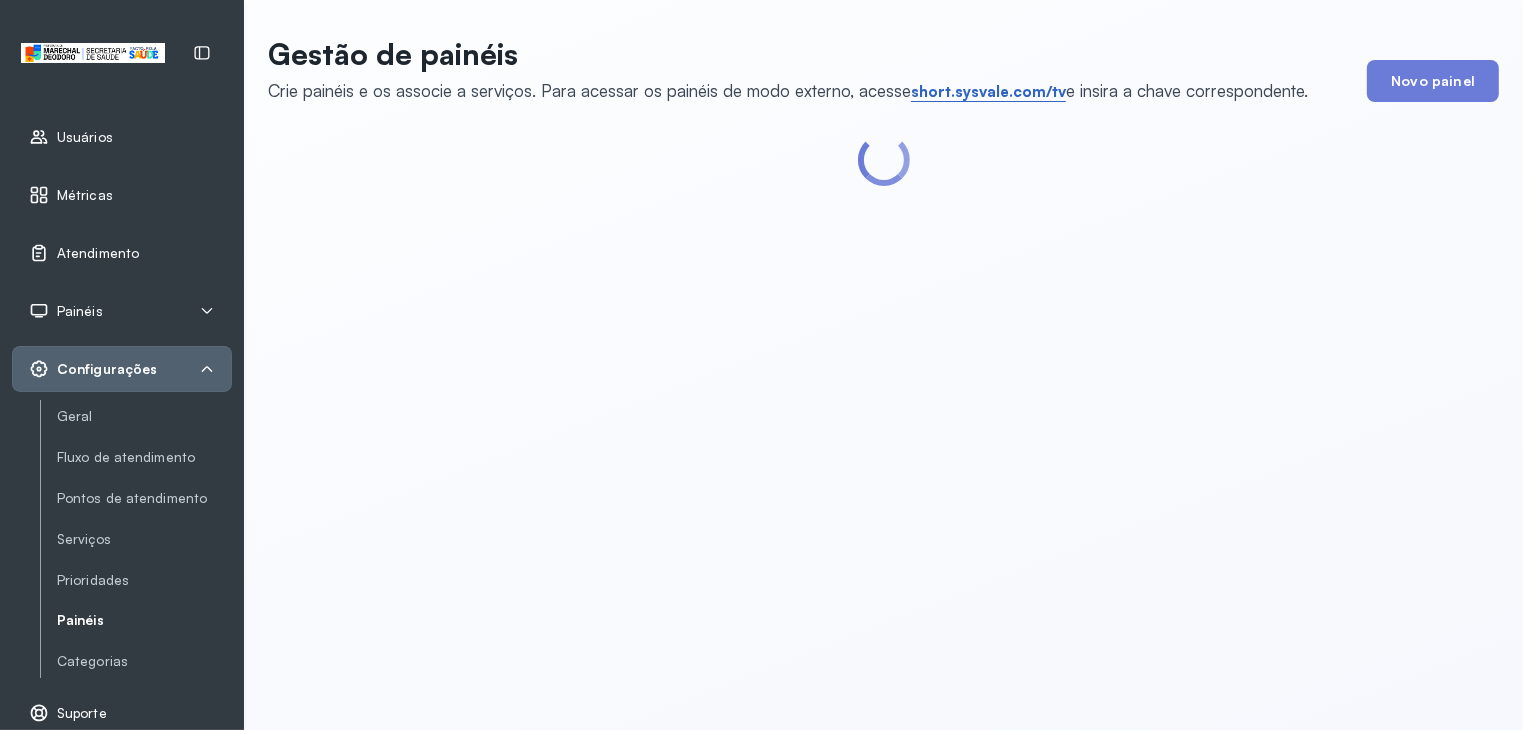 click on "short.sysvale.com/tv" at bounding box center [988, 92] 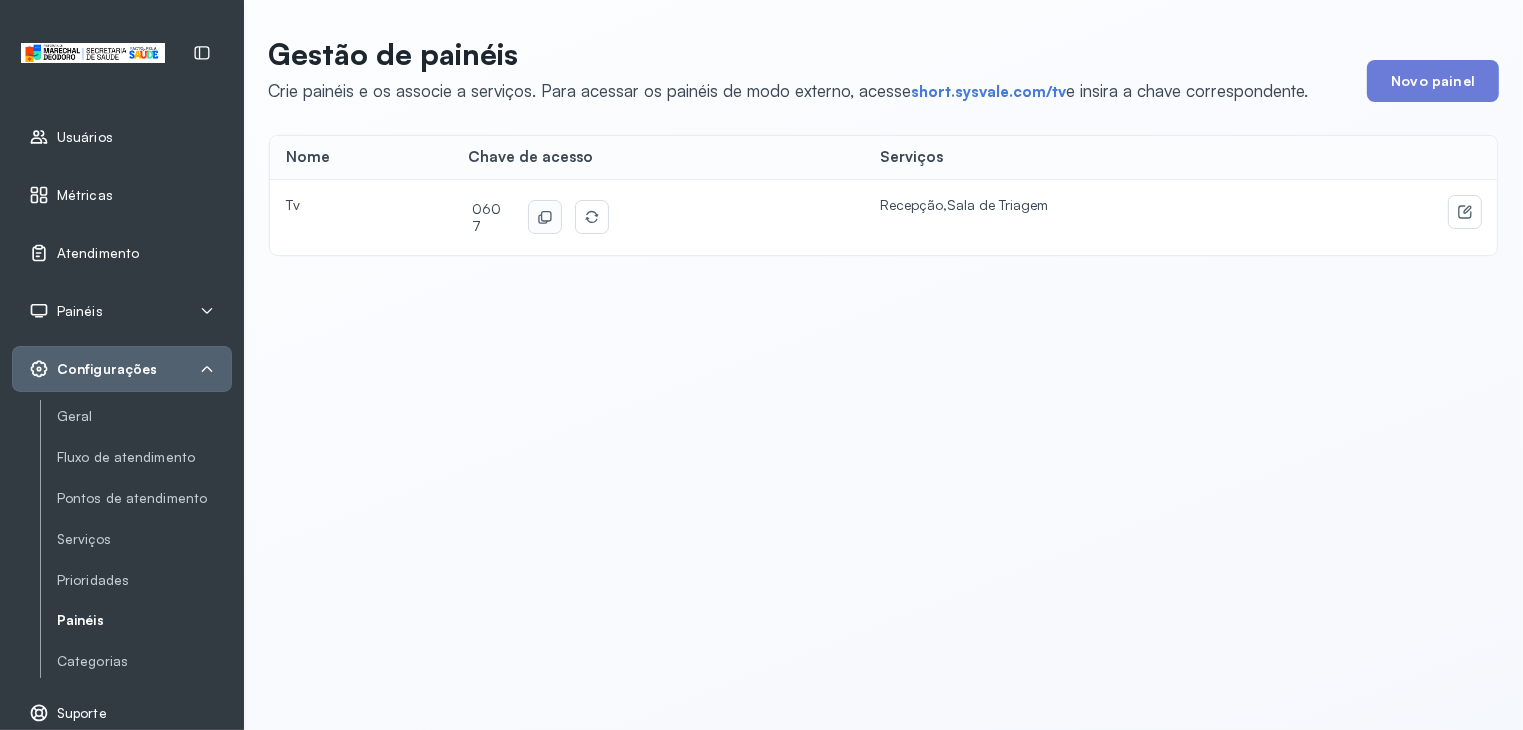click 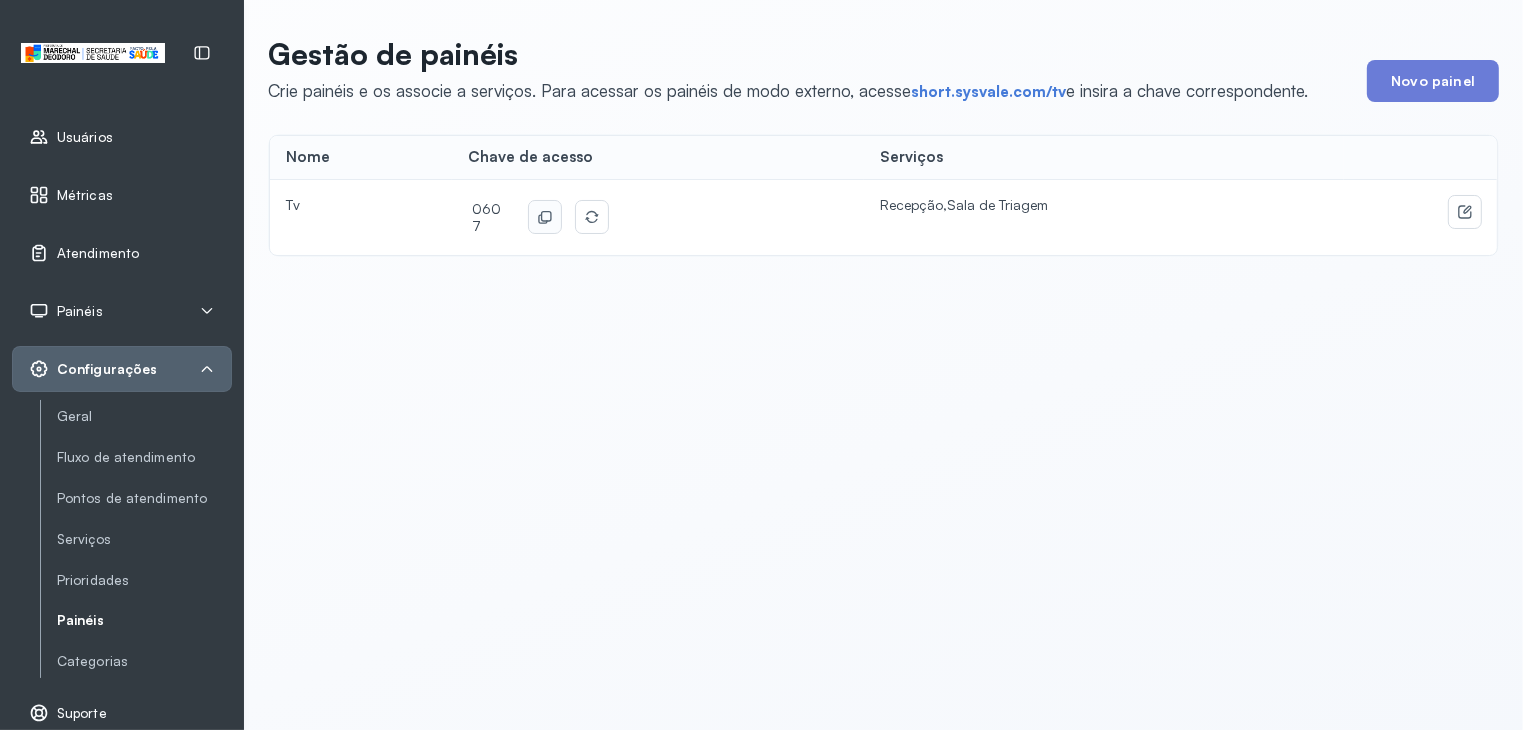 click on "Usuários" at bounding box center (122, 137) 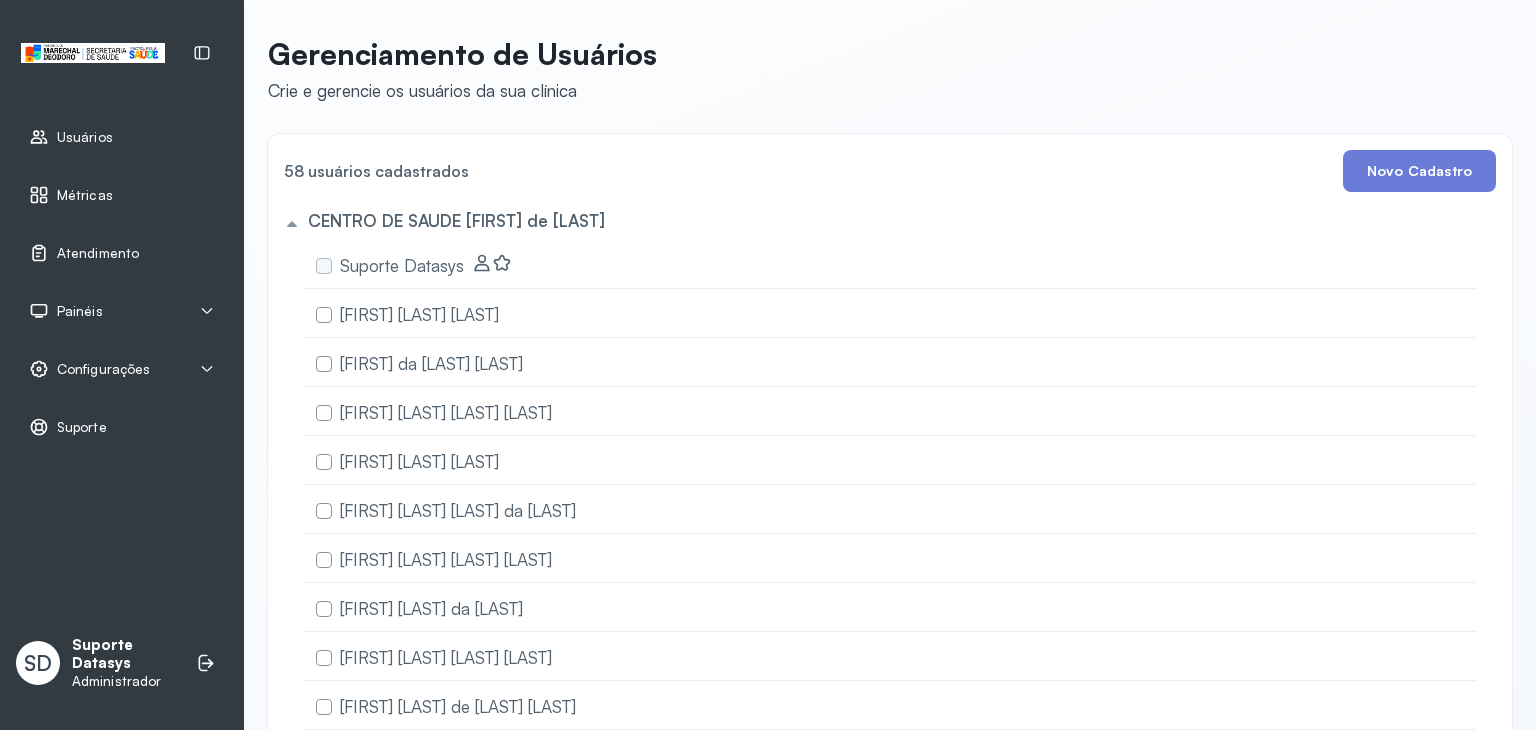click on "Gerenciamento de Usuários Crie e gerencie os usuários da sua clínica" at bounding box center (890, 69) 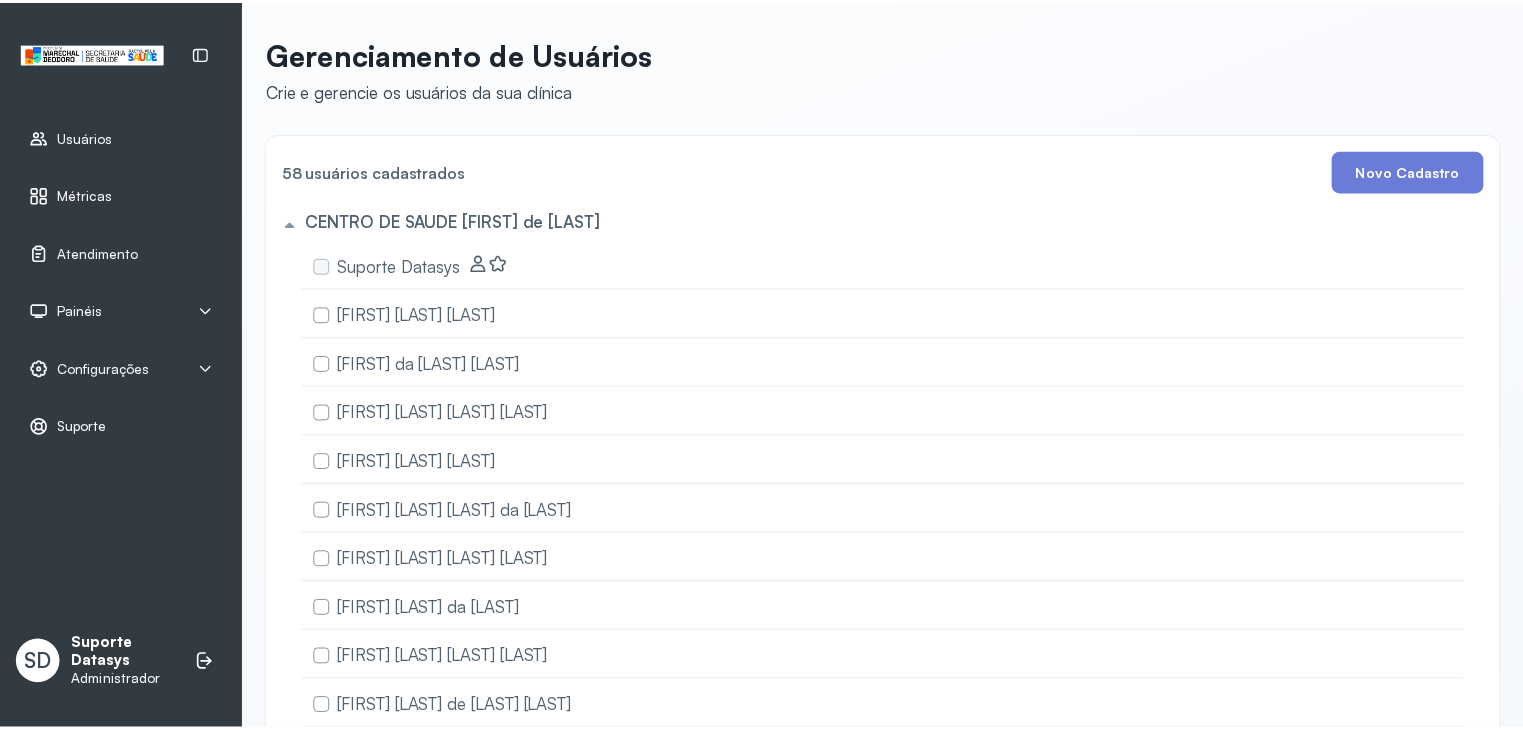 scroll, scrollTop: 1227, scrollLeft: 0, axis: vertical 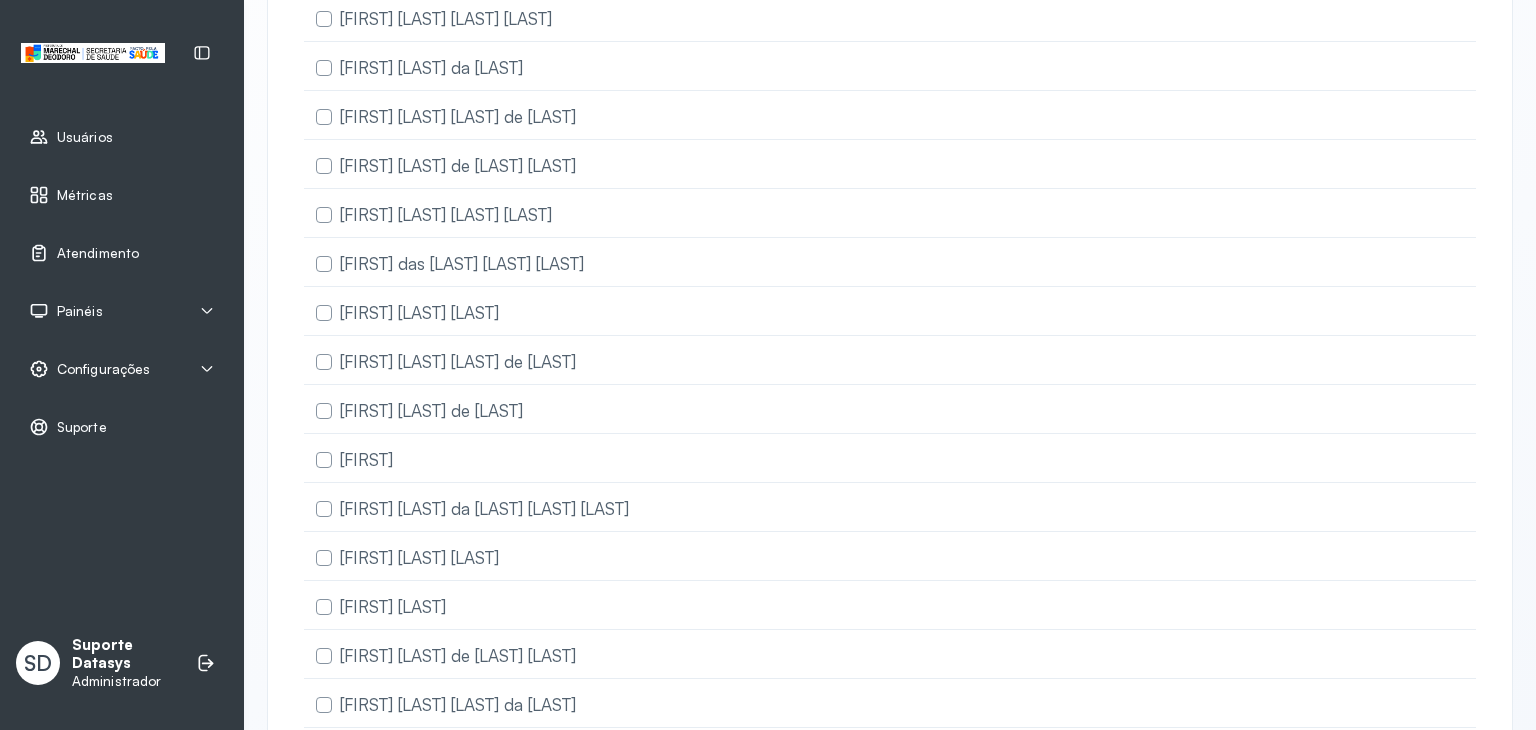 click 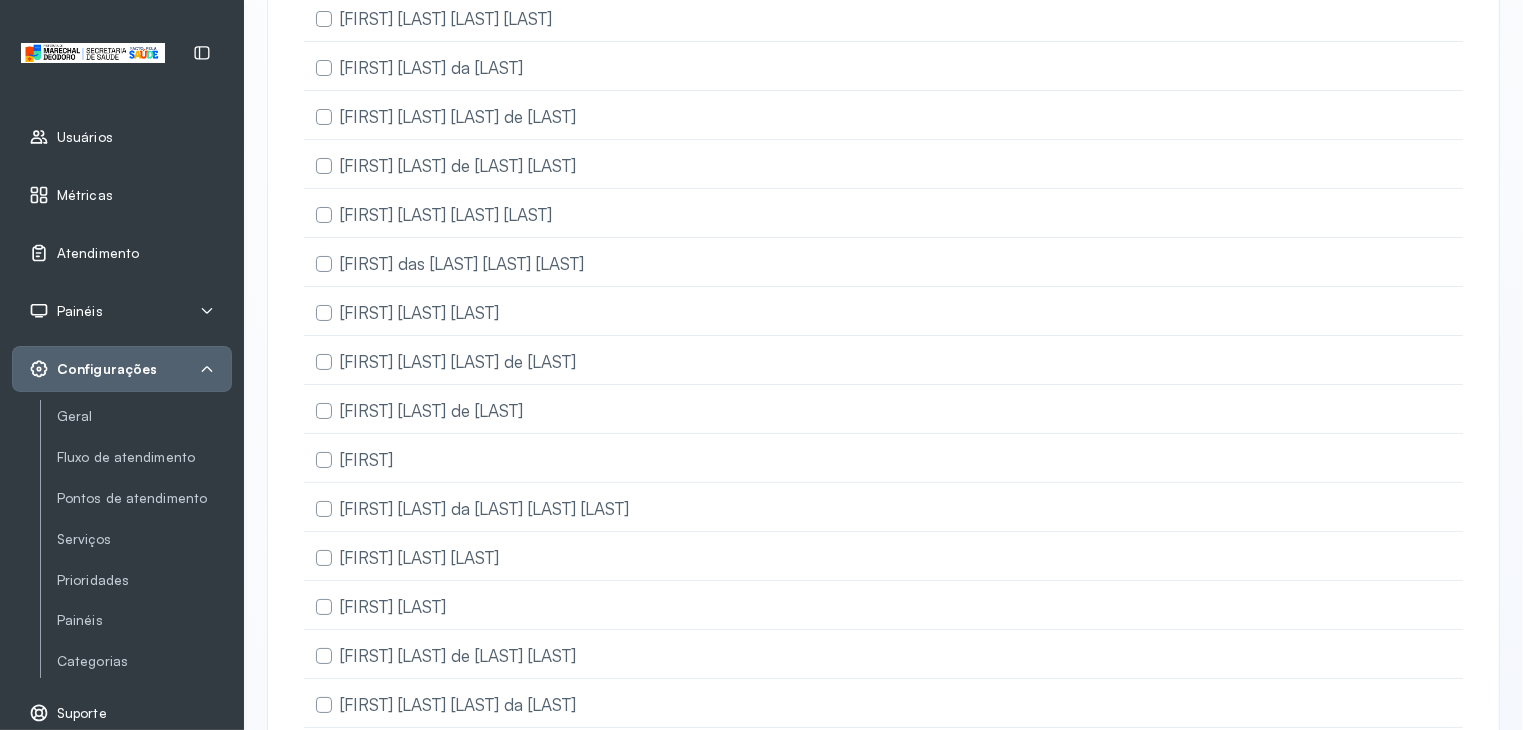 click on "Painéis" at bounding box center [122, 311] 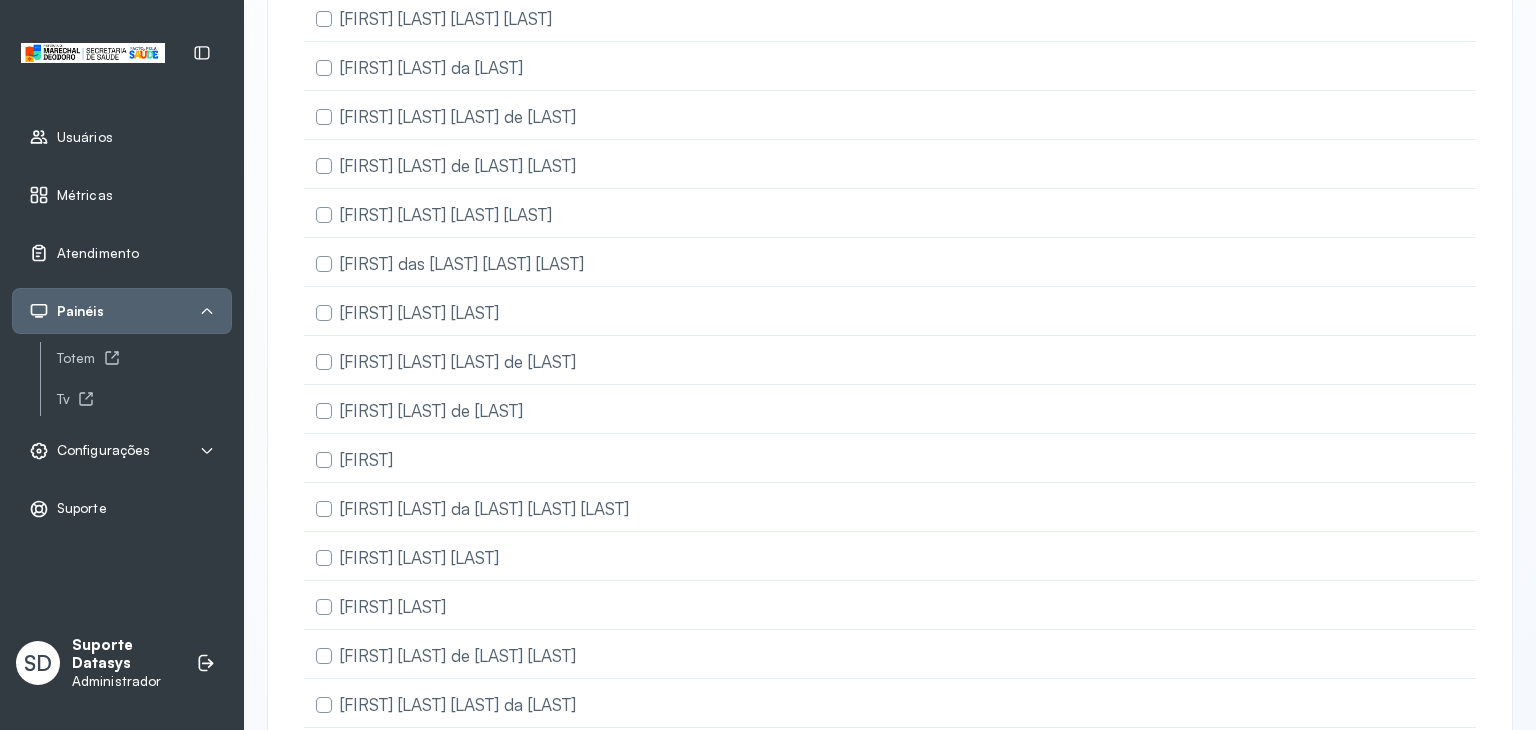 click on "Configurações" at bounding box center (103, 450) 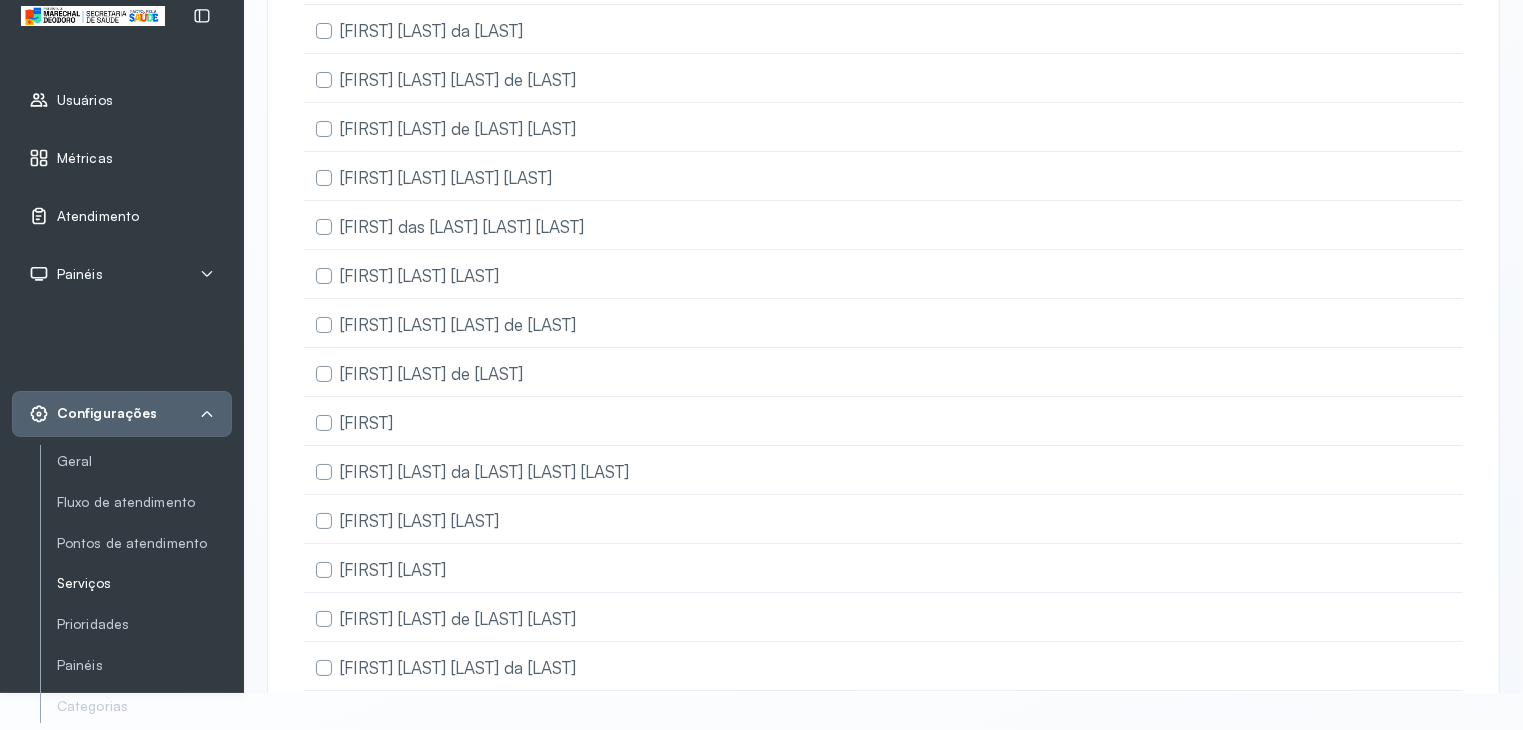 scroll, scrollTop: 74, scrollLeft: 0, axis: vertical 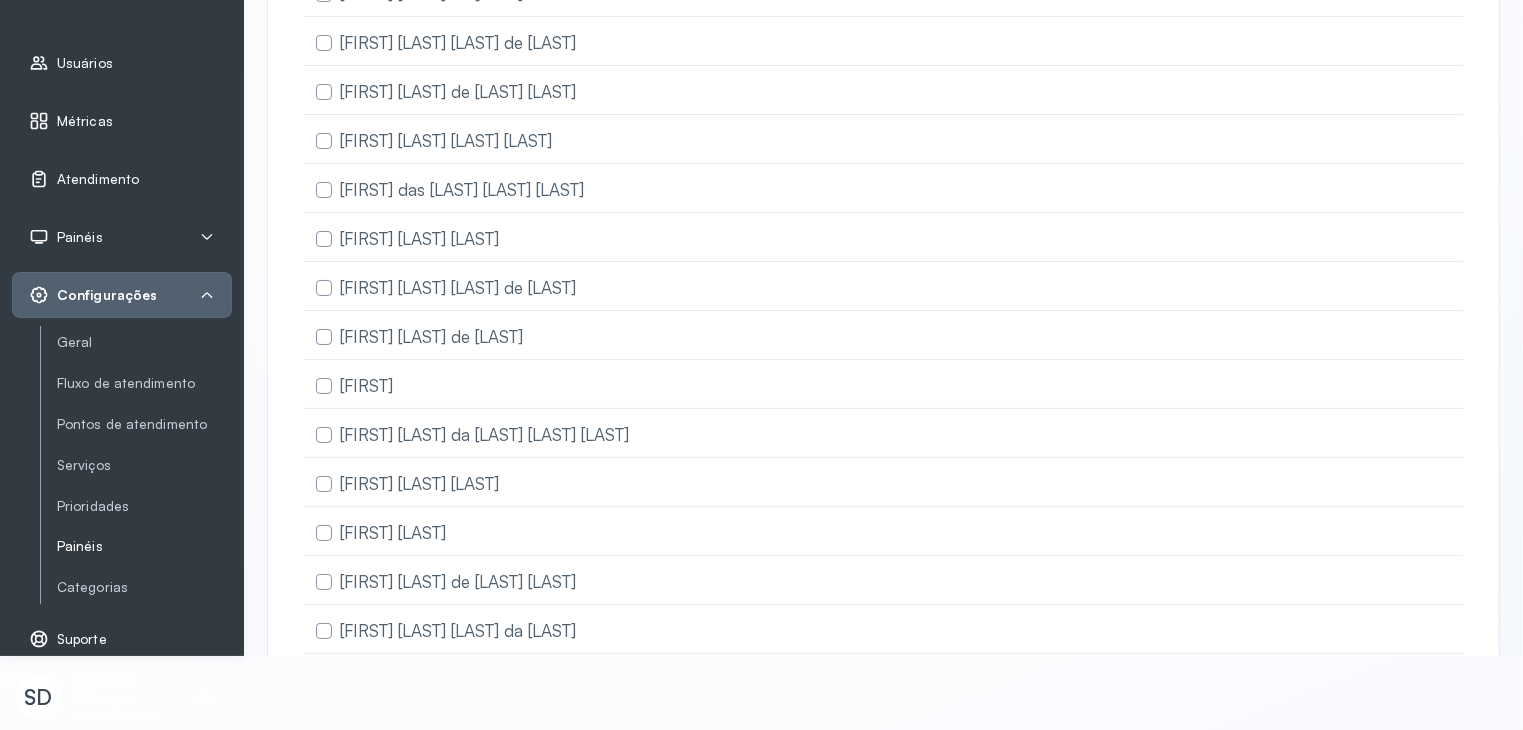 click on "Painéis" at bounding box center [144, 546] 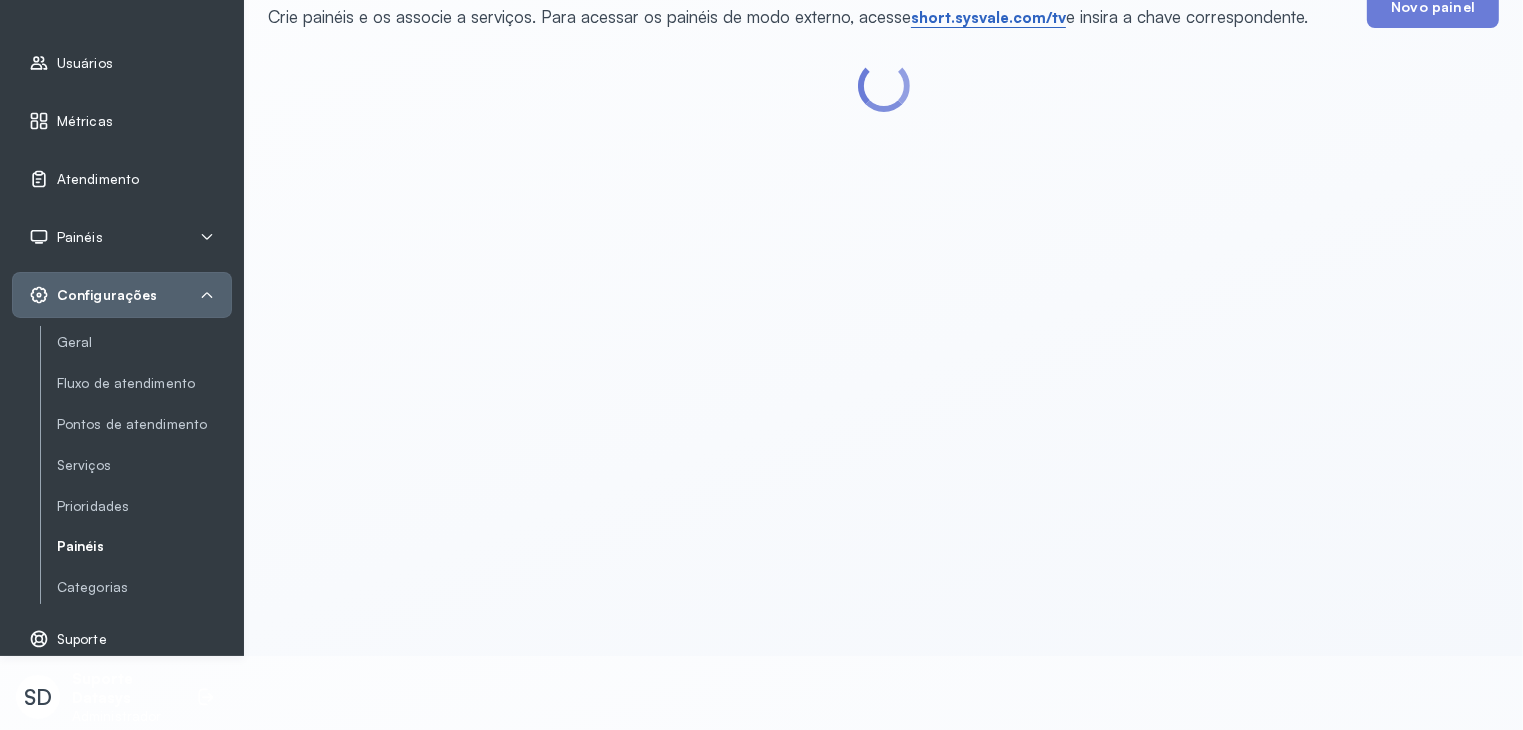 click on "short.sysvale.com/tv" at bounding box center [988, 18] 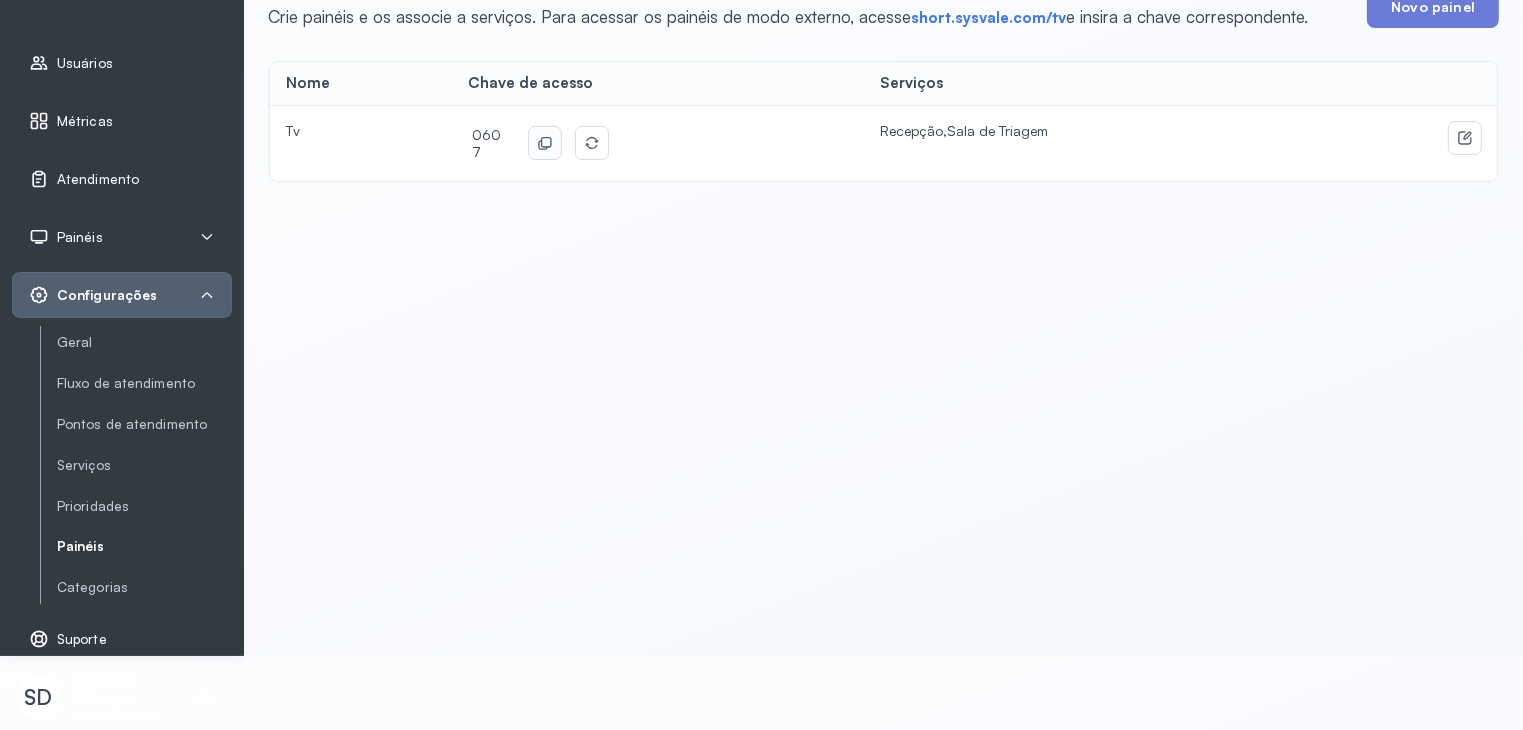 drag, startPoint x: 536, startPoint y: 138, endPoint x: 466, endPoint y: 28, distance: 130.38405 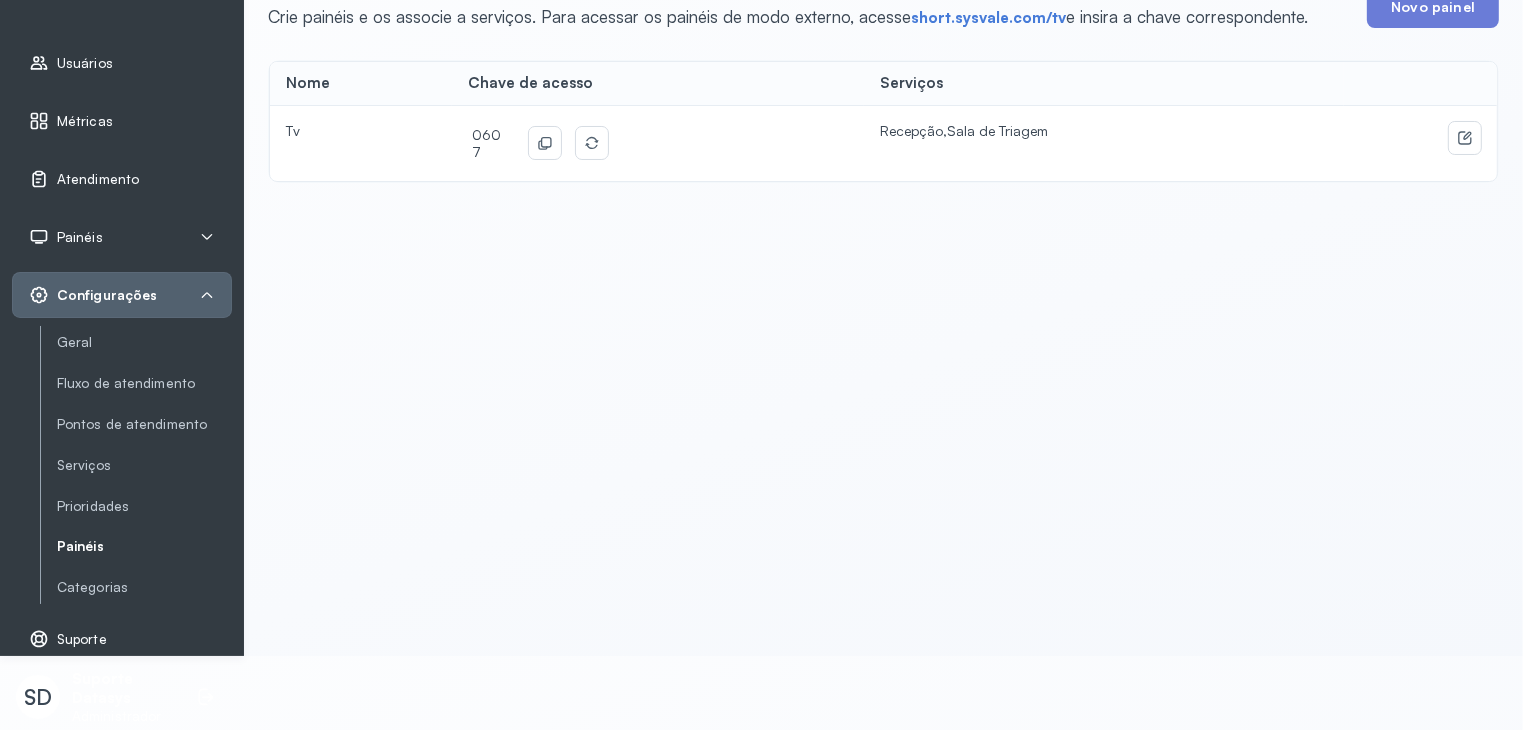 click 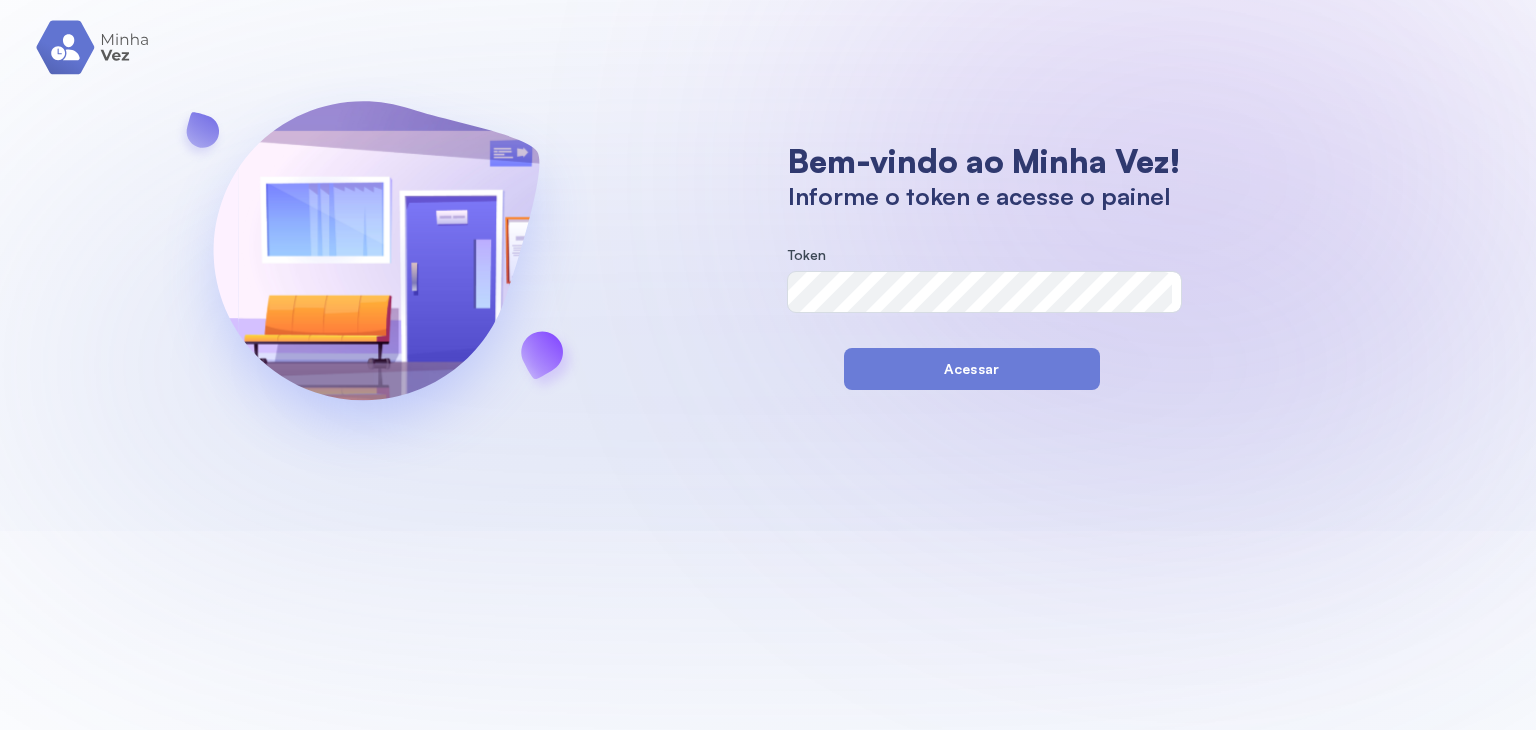 scroll, scrollTop: 0, scrollLeft: 0, axis: both 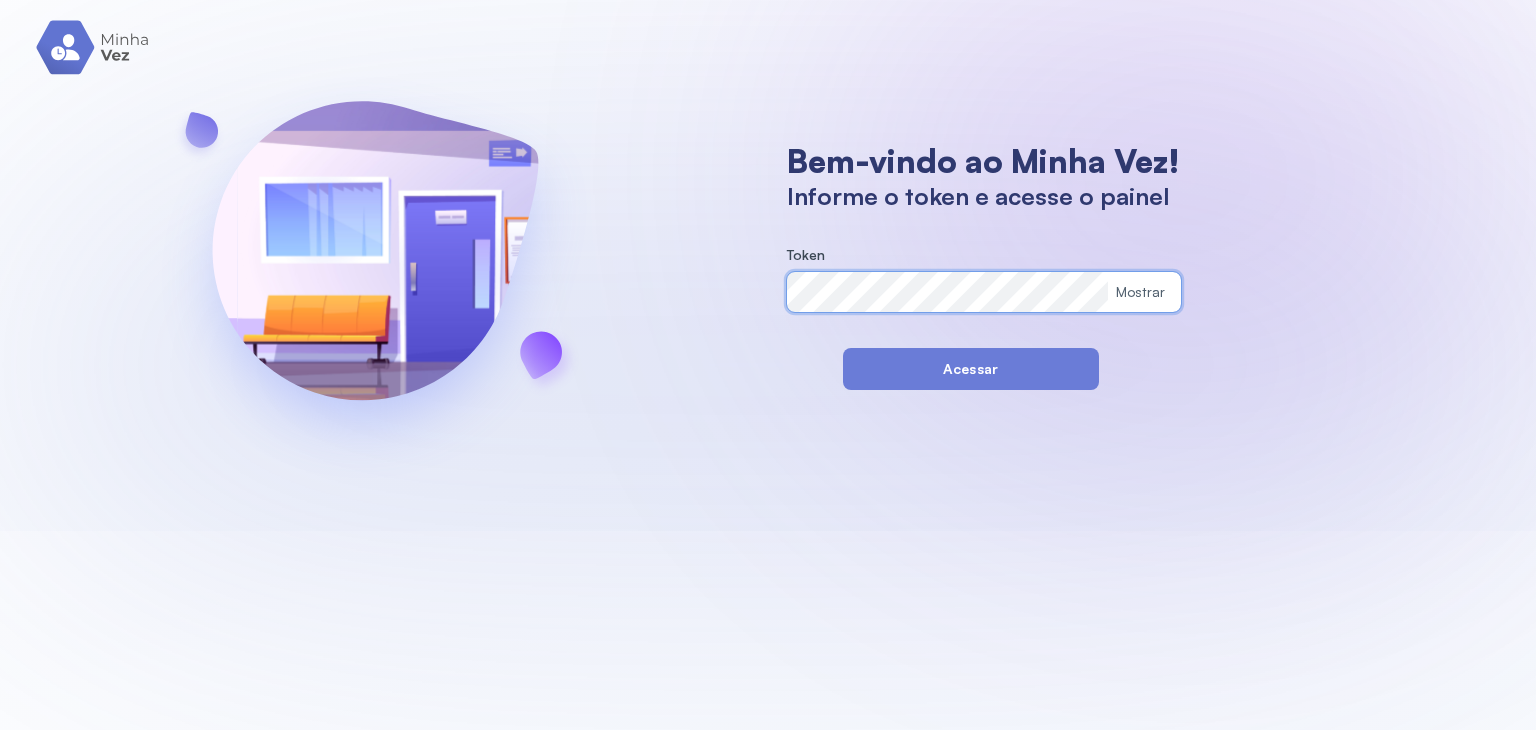click on "Acessar" at bounding box center (971, 369) 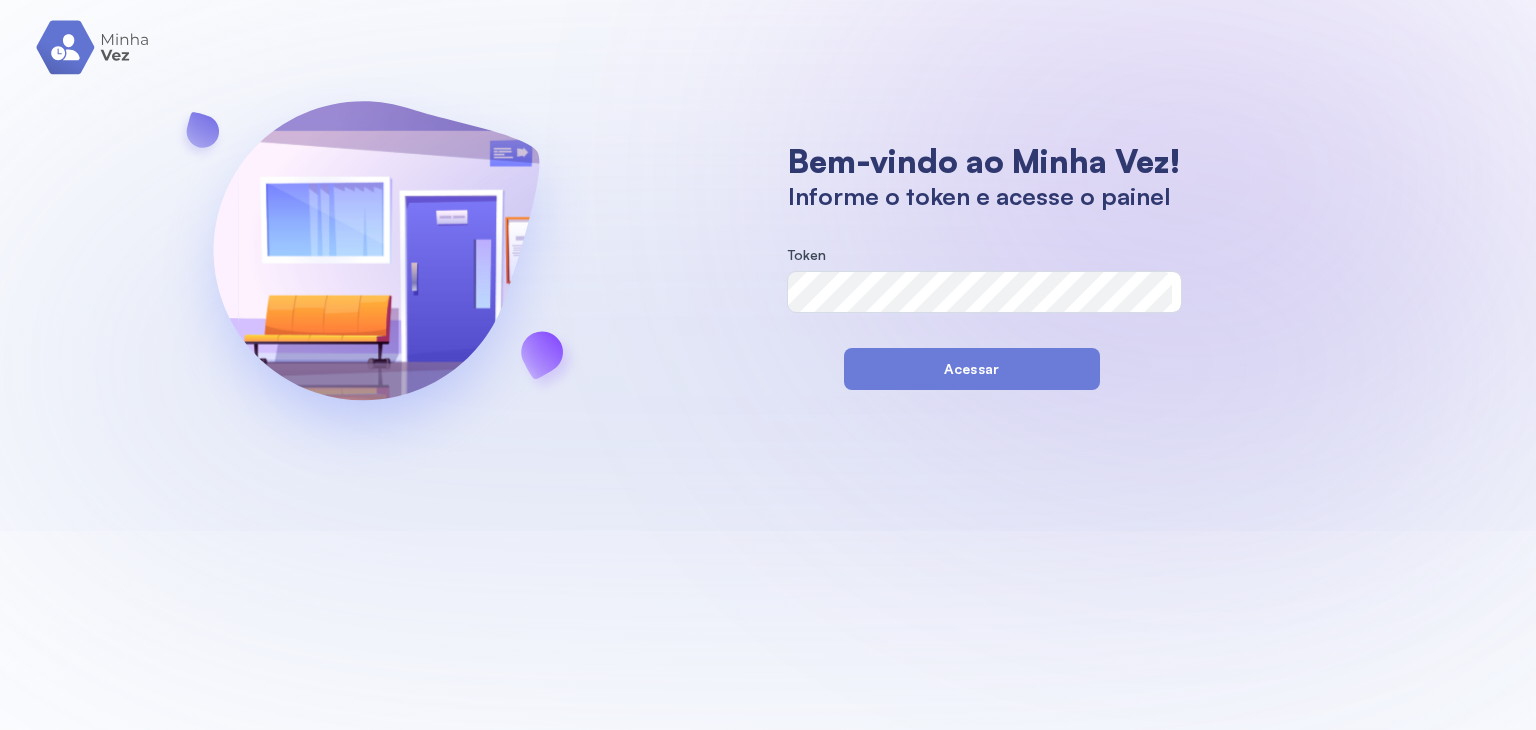 scroll, scrollTop: 0, scrollLeft: 0, axis: both 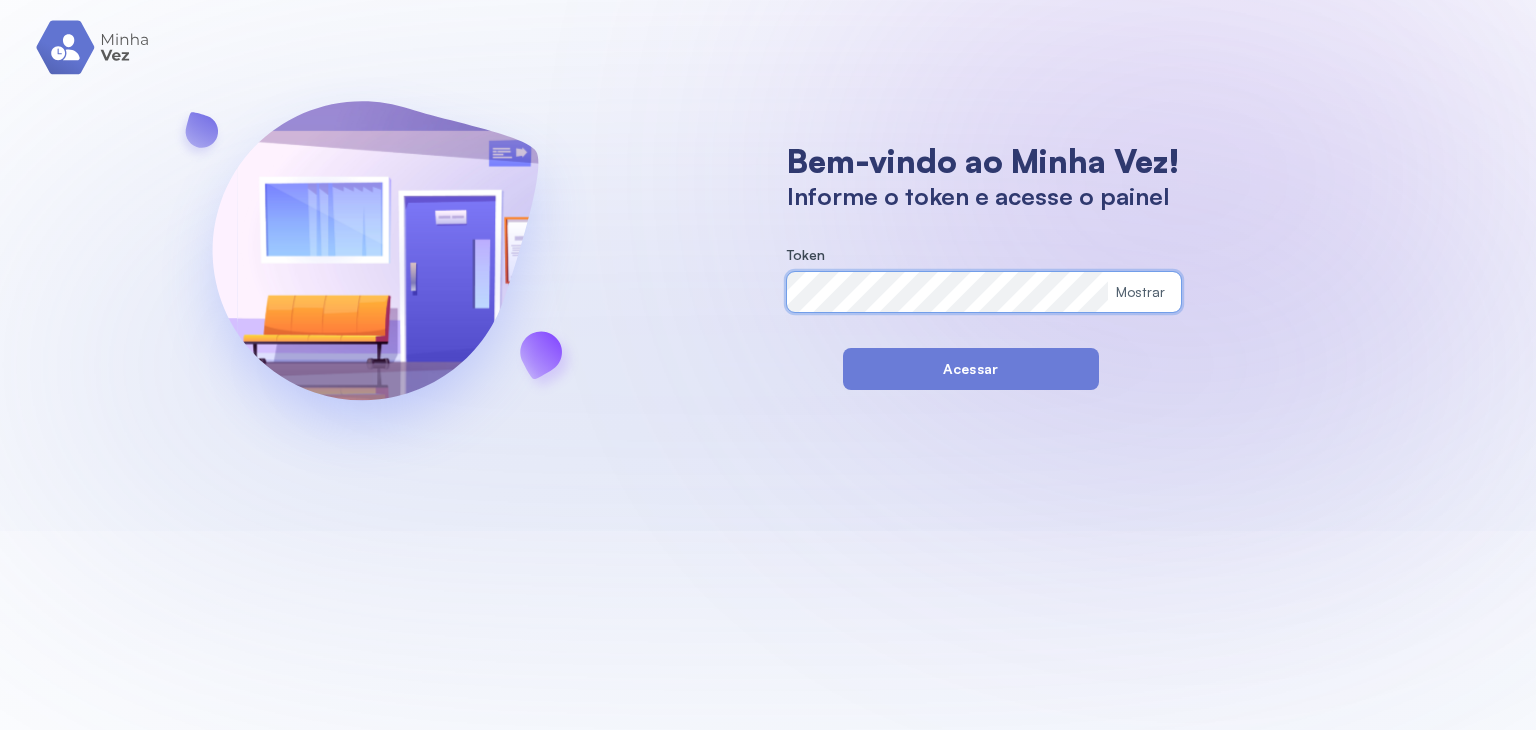 click on "Acessar" at bounding box center [971, 369] 